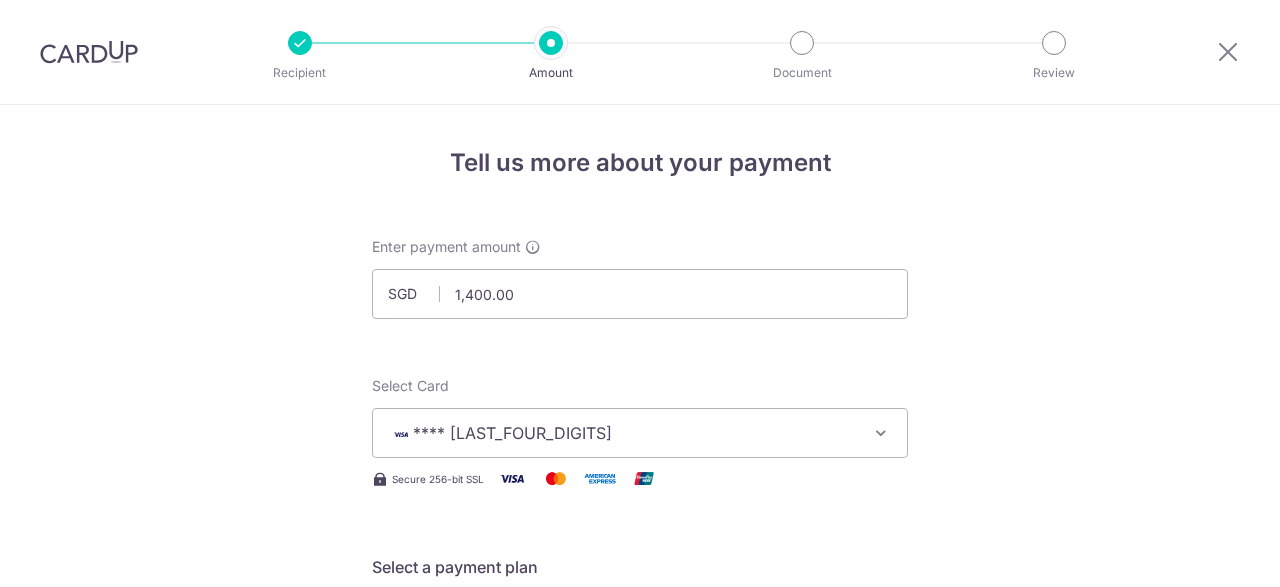 scroll, scrollTop: 0, scrollLeft: 0, axis: both 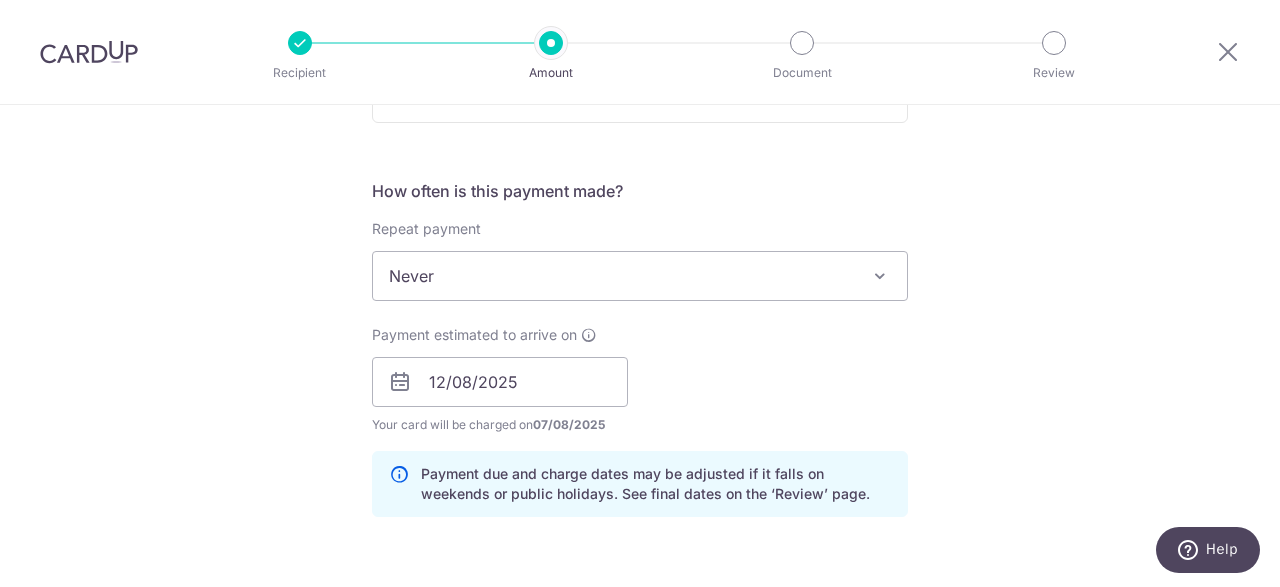 click at bounding box center [89, 52] 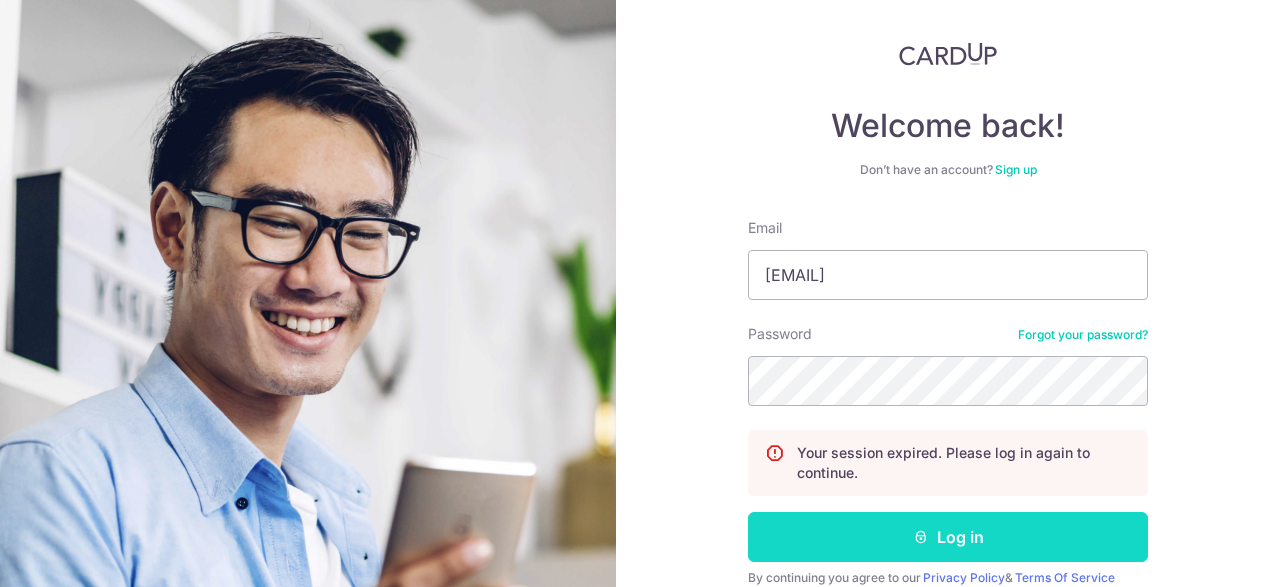 scroll, scrollTop: 187, scrollLeft: 0, axis: vertical 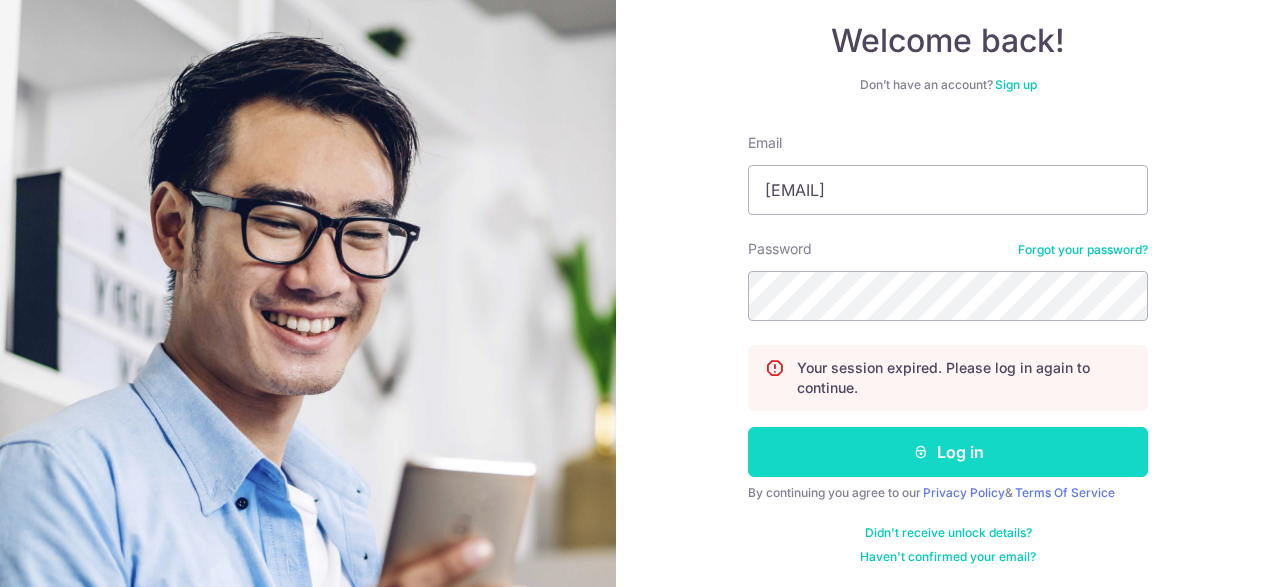 click on "Log in" at bounding box center (948, 452) 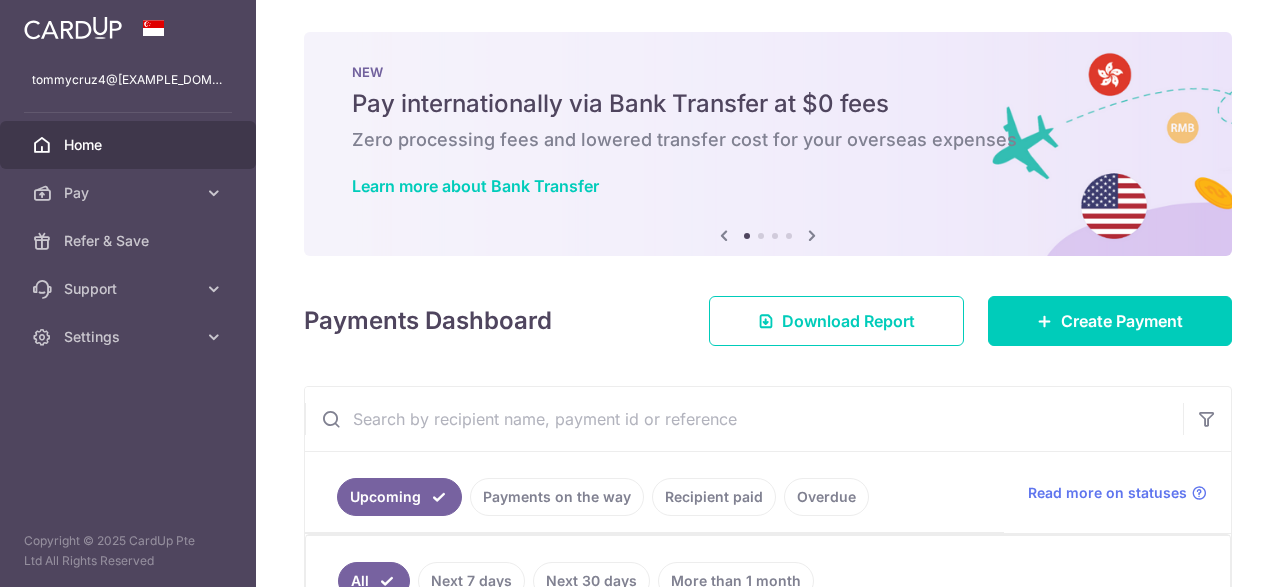 scroll, scrollTop: 0, scrollLeft: 0, axis: both 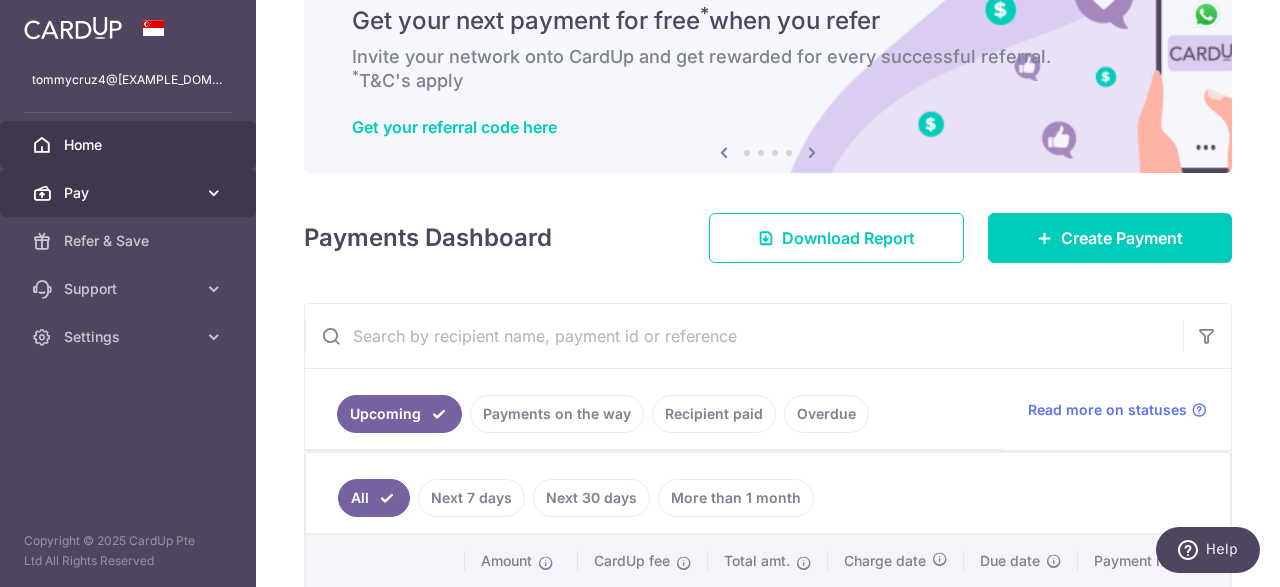 click on "Pay" at bounding box center (128, 193) 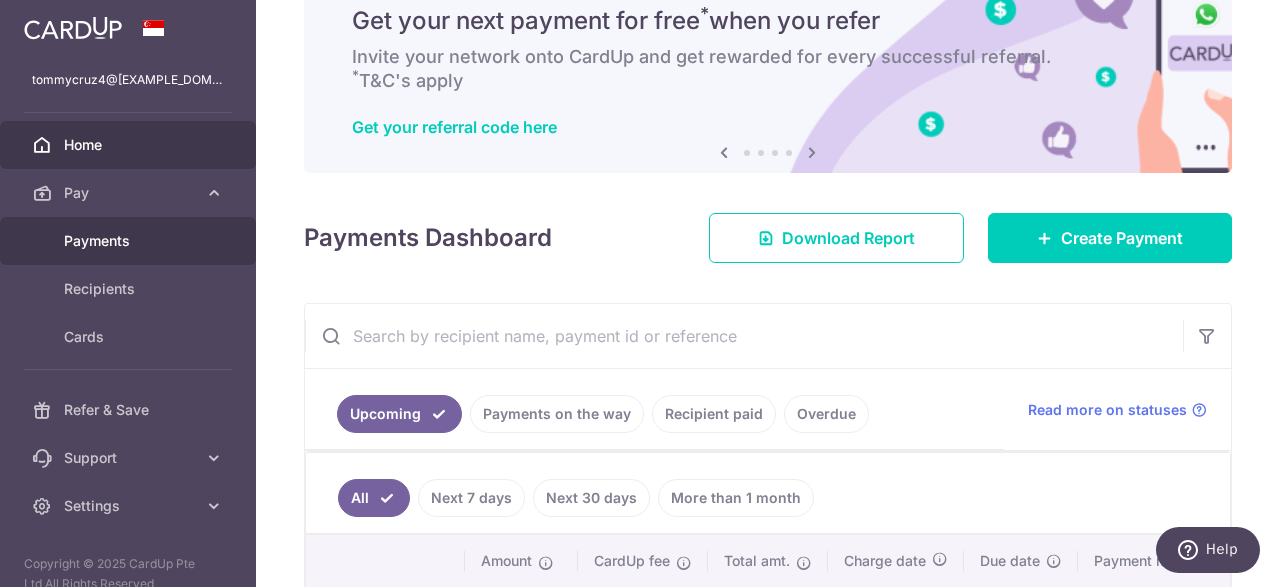 click on "Payments" at bounding box center (128, 241) 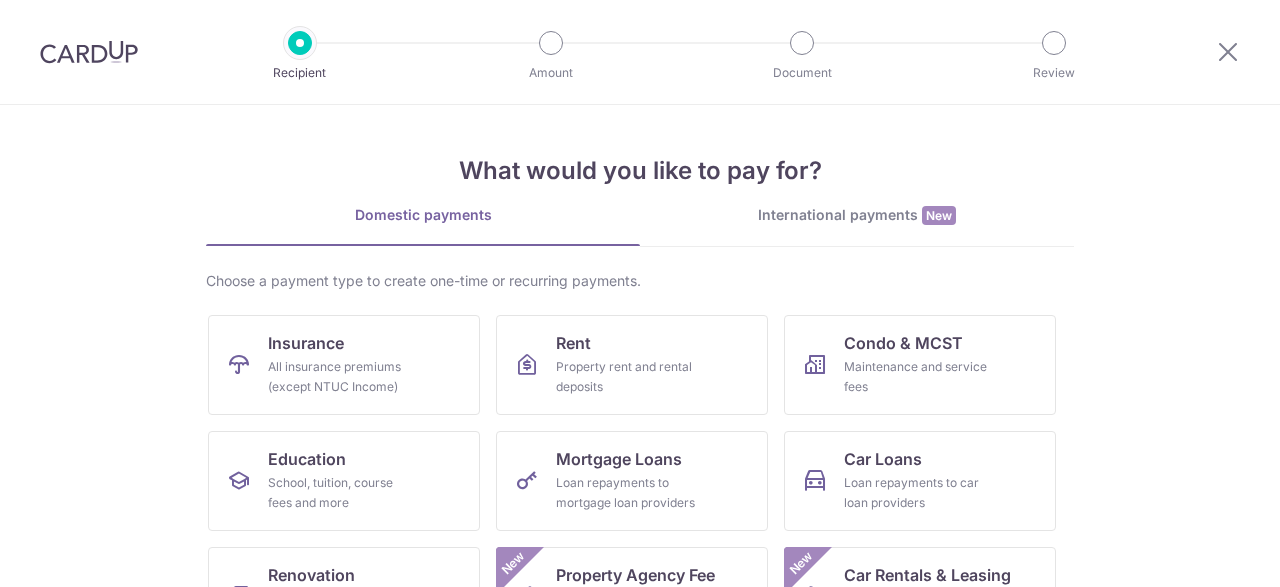 scroll, scrollTop: 0, scrollLeft: 0, axis: both 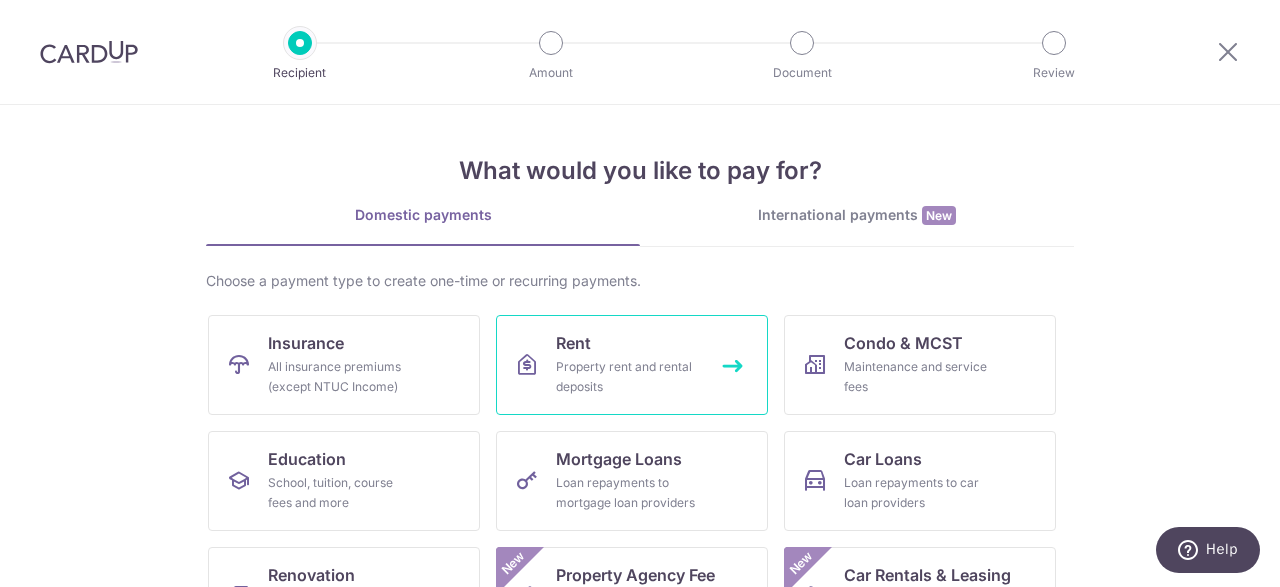 click on "Property rent and rental deposits" at bounding box center (628, 377) 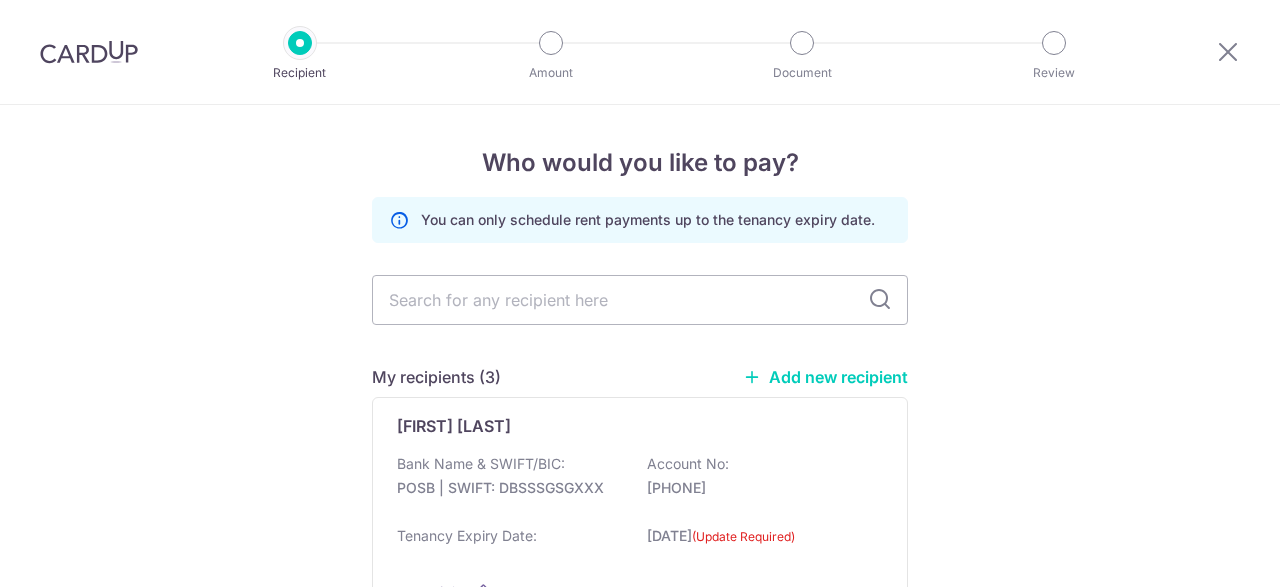scroll, scrollTop: 0, scrollLeft: 0, axis: both 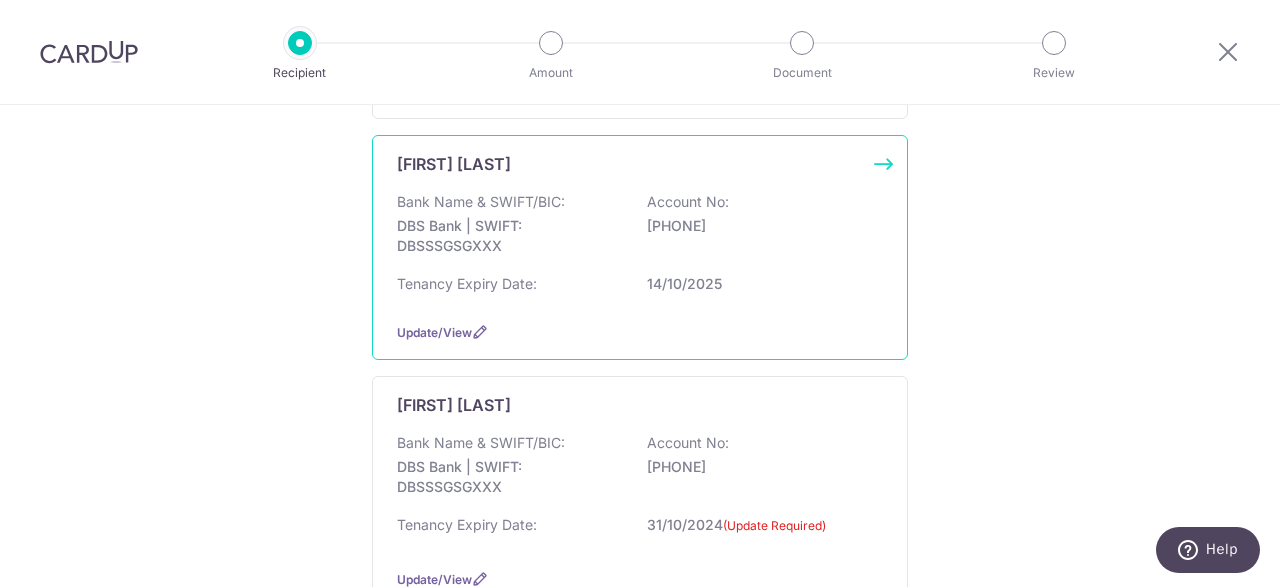 click on "Bank Name & SWIFT/BIC:
DBS Bank | SWIFT: DBSSSGSGXXX
Account No:
[PHONE]" at bounding box center [640, 229] 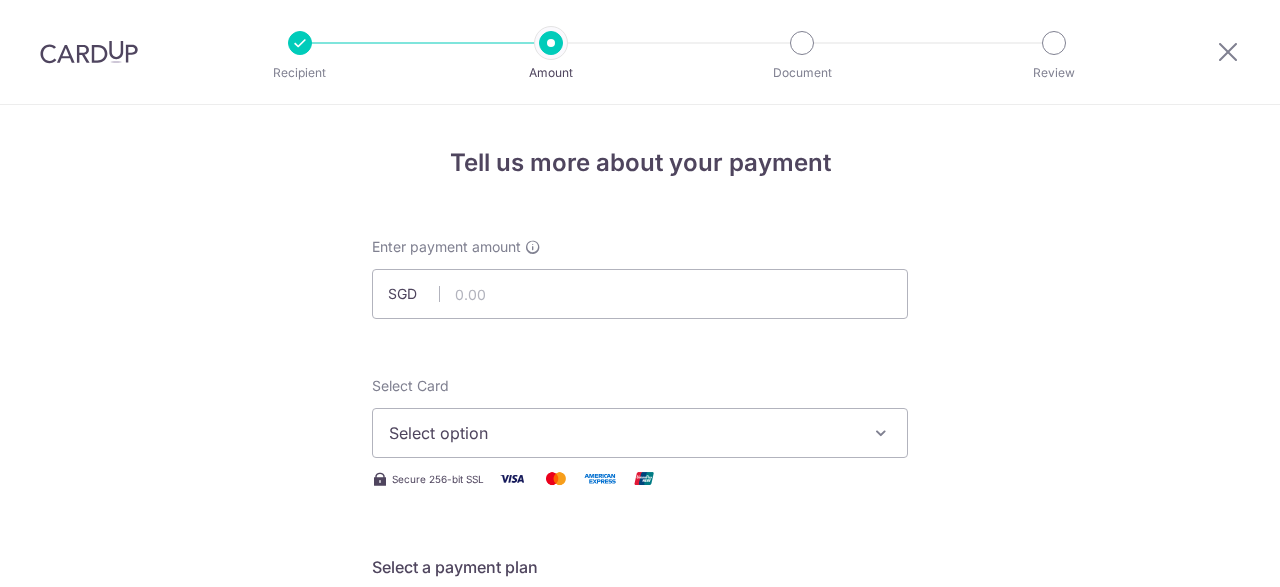scroll, scrollTop: 0, scrollLeft: 0, axis: both 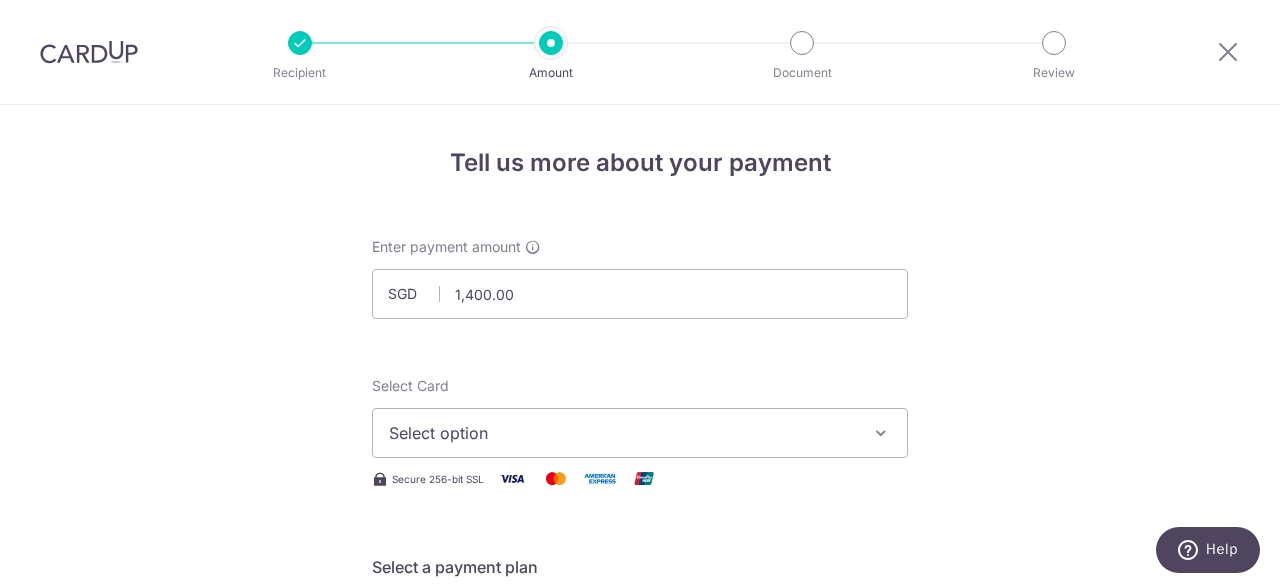 type on "1,400.00" 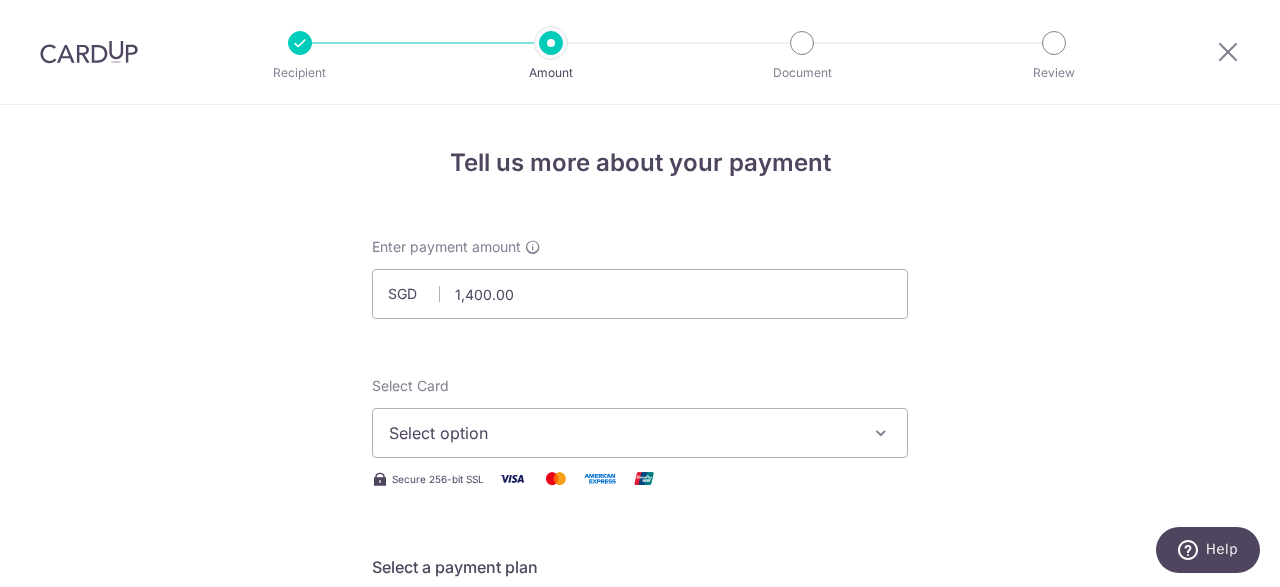scroll, scrollTop: 100, scrollLeft: 0, axis: vertical 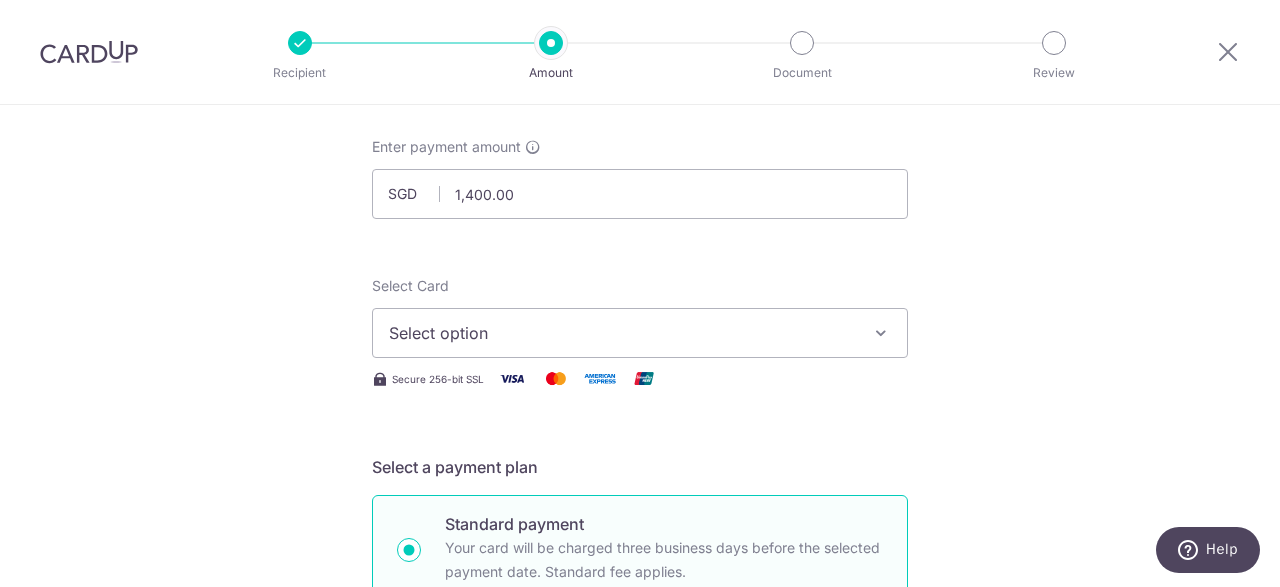 click on "Select option" at bounding box center (640, 333) 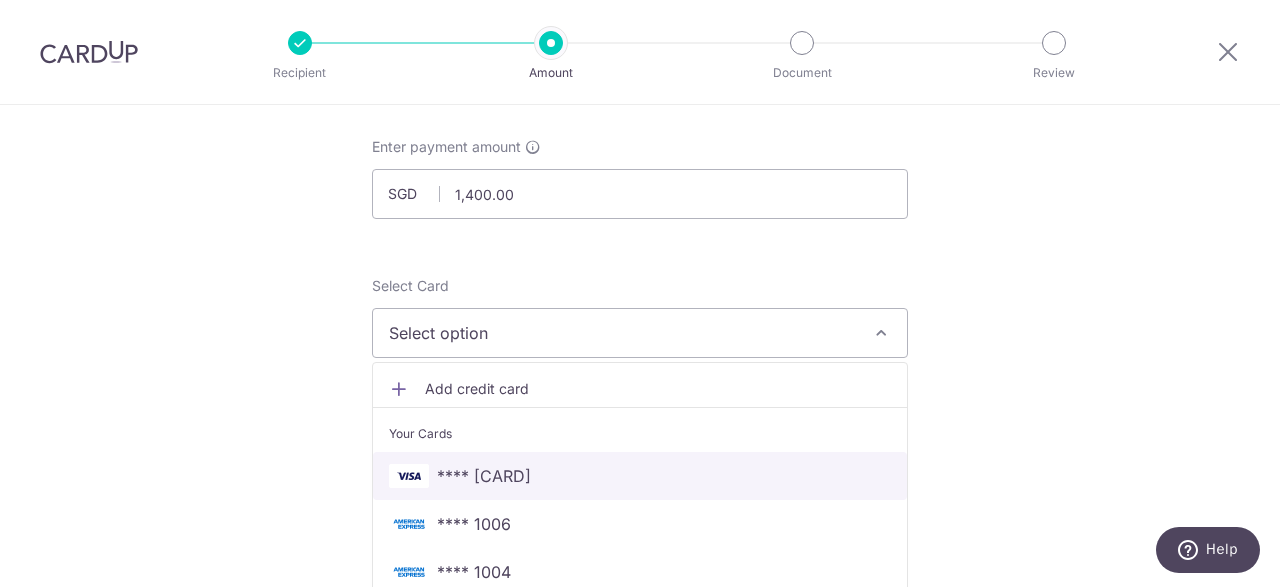 click on "[ACCOUNT_NUMBER]" at bounding box center [640, 476] 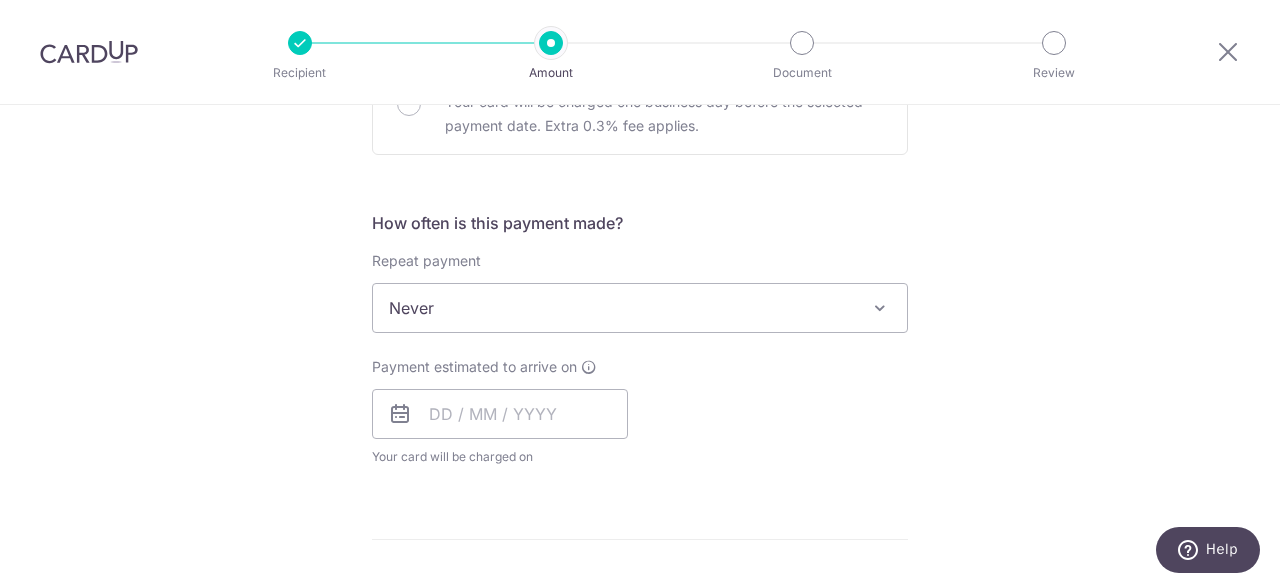 scroll, scrollTop: 700, scrollLeft: 0, axis: vertical 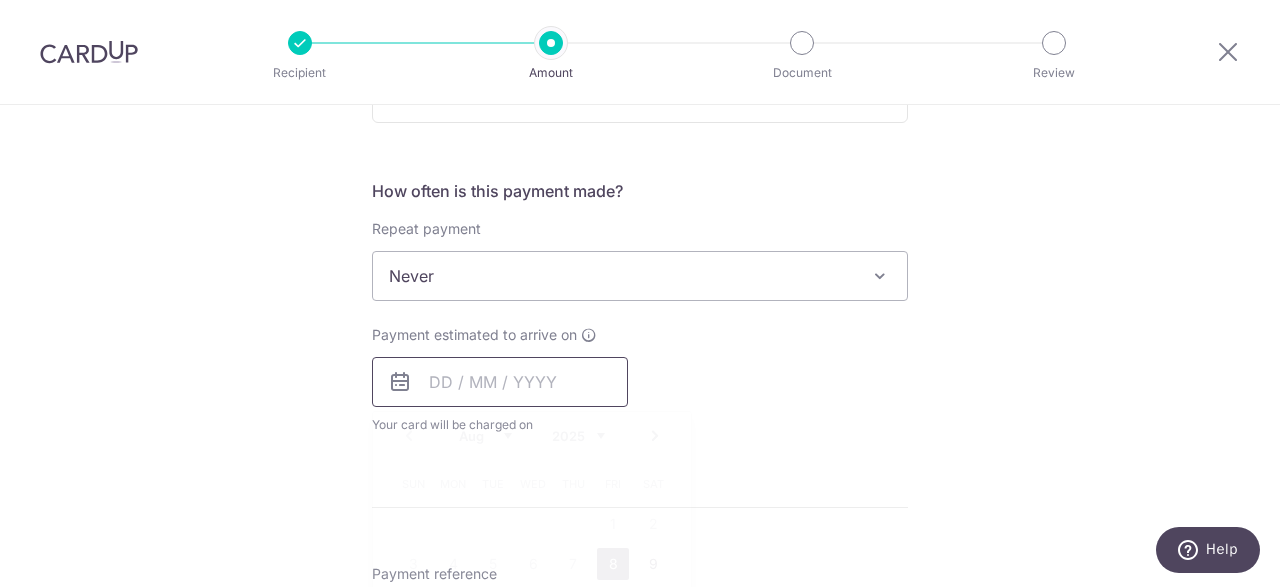 click at bounding box center (500, 382) 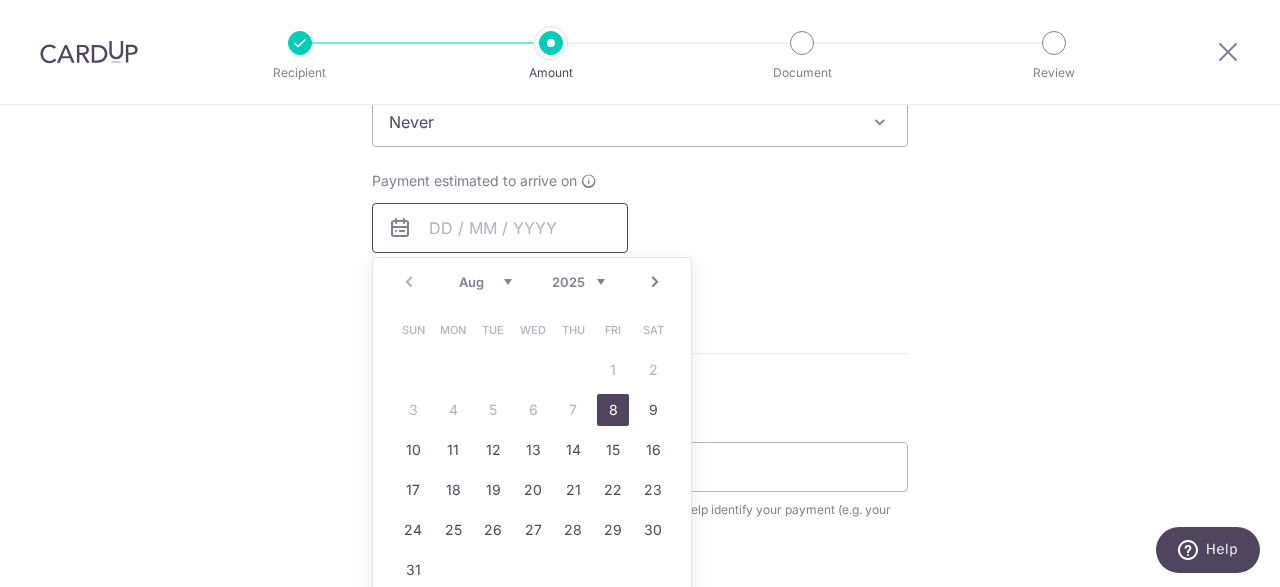 scroll, scrollTop: 900, scrollLeft: 0, axis: vertical 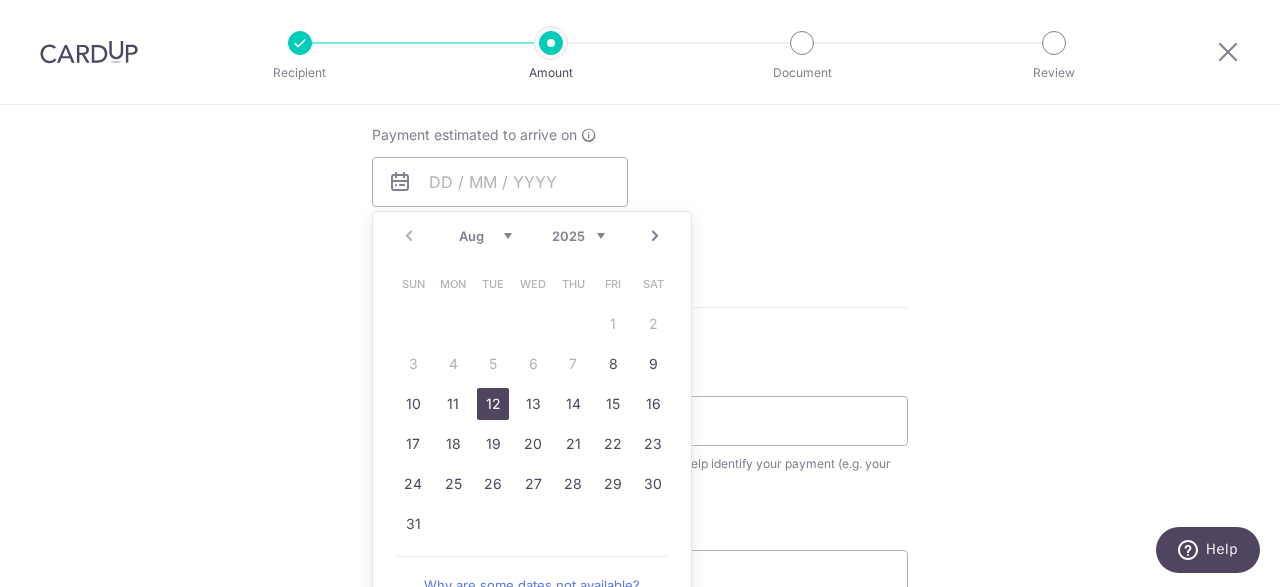 click on "12" at bounding box center [493, 404] 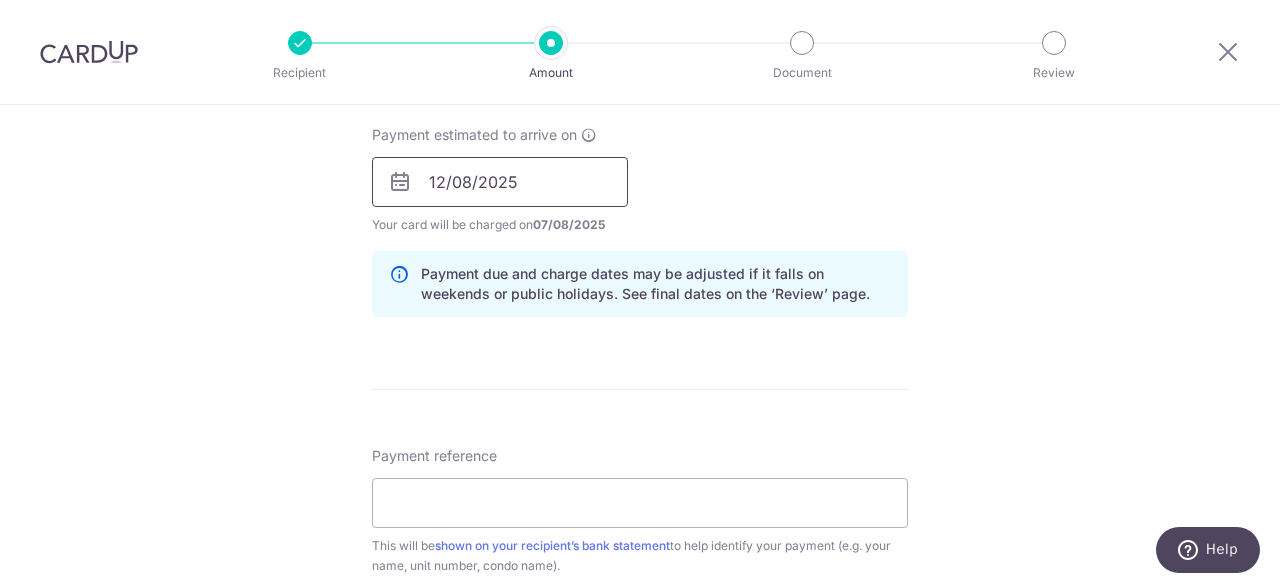 click on "12/08/2025" at bounding box center (500, 182) 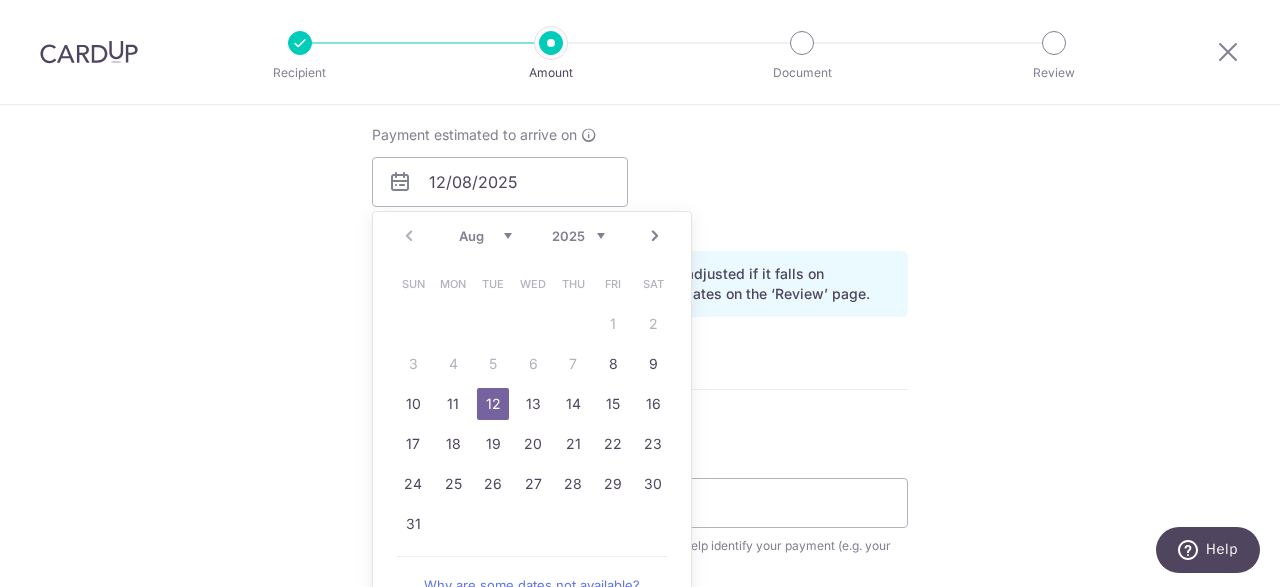 click on "12" at bounding box center [493, 404] 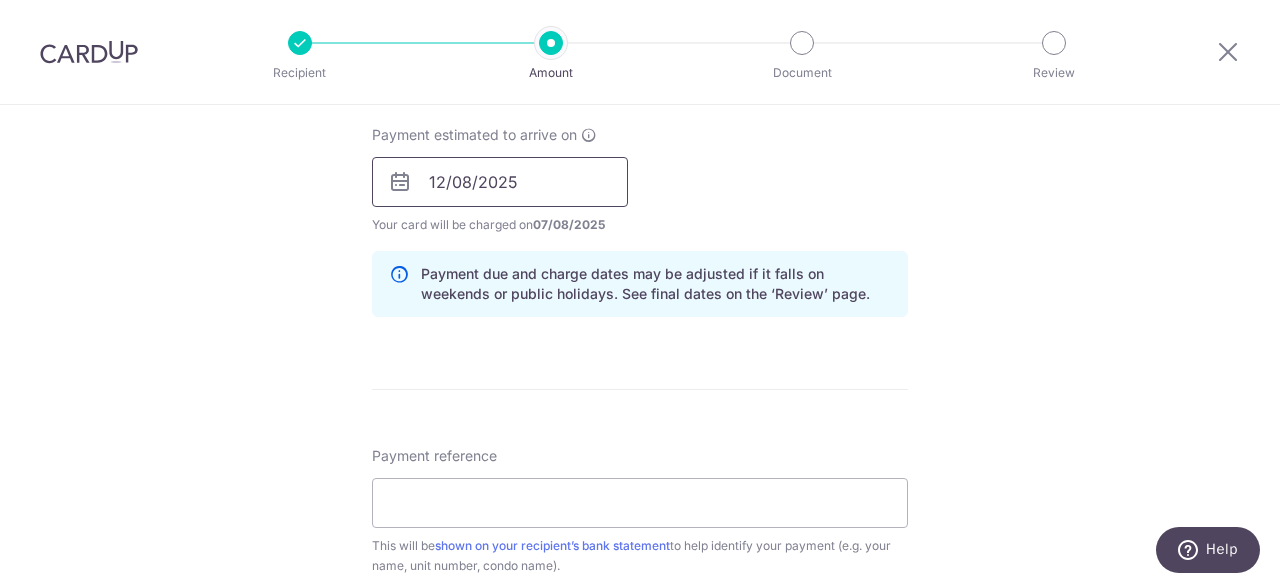 click on "12/08/2025" at bounding box center (500, 182) 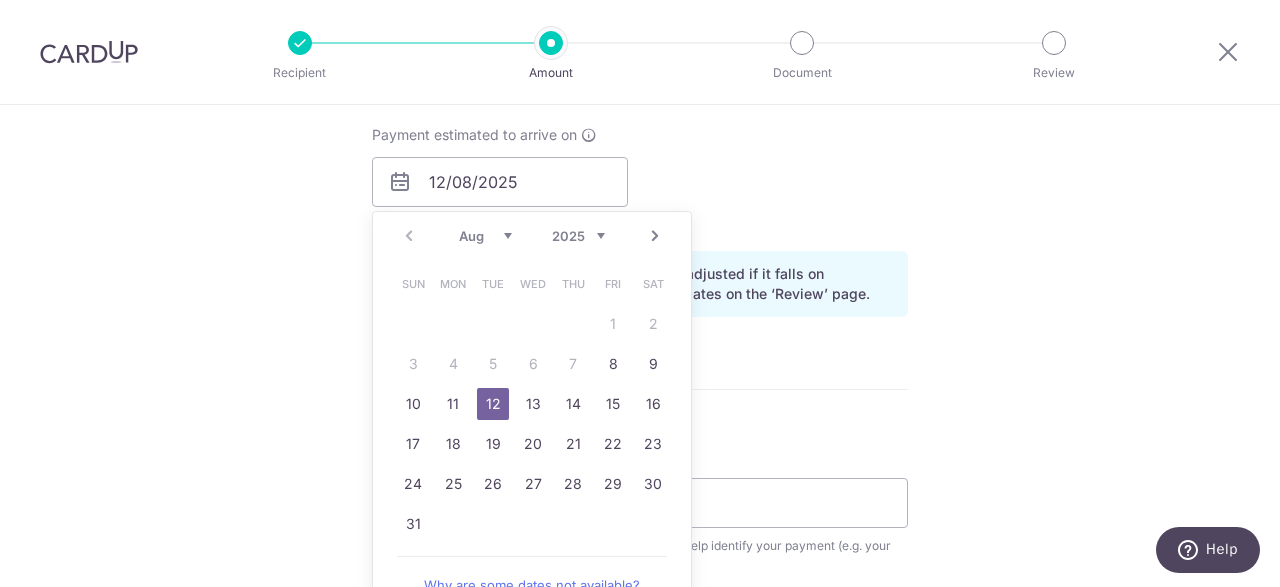 click on "12" at bounding box center [493, 404] 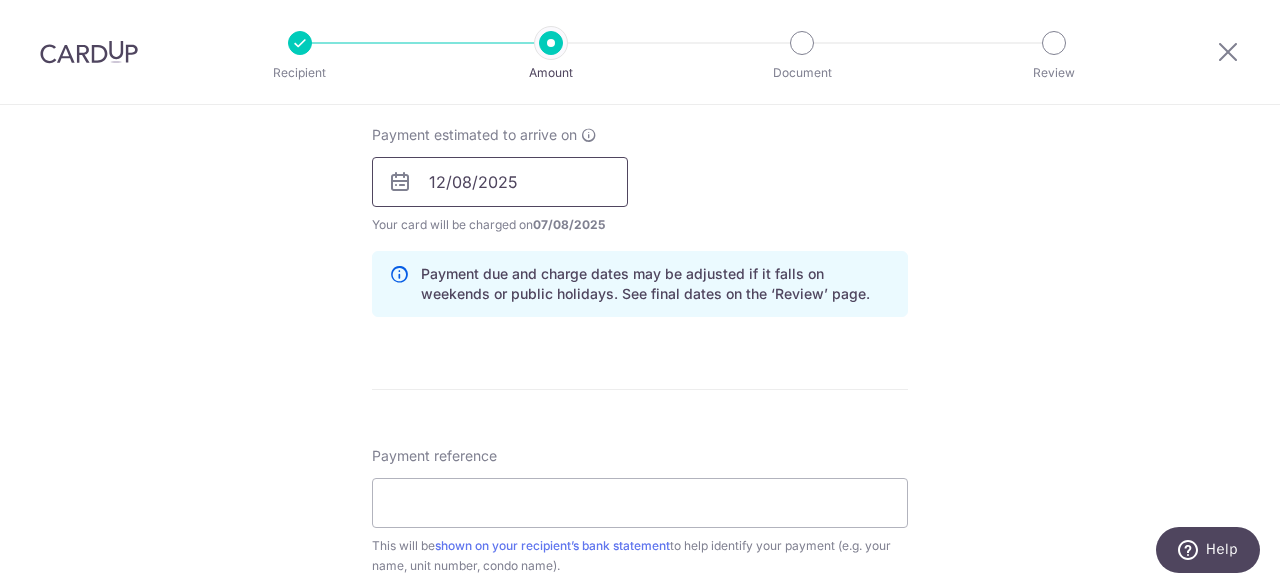 click on "12/08/2025" at bounding box center (500, 182) 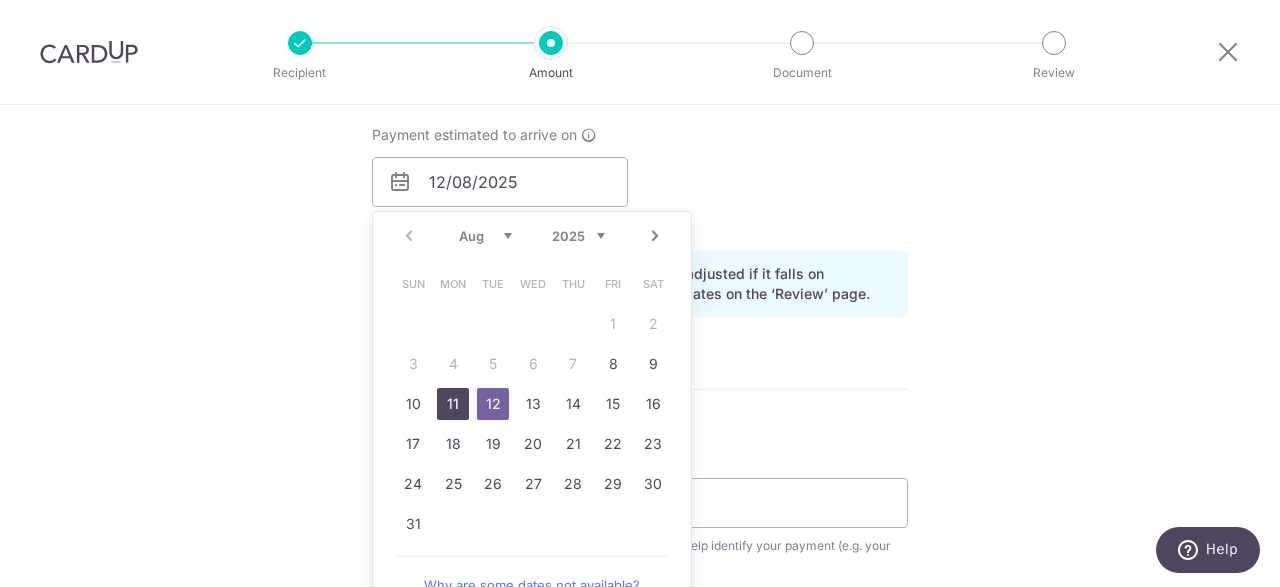 click on "11" at bounding box center (453, 404) 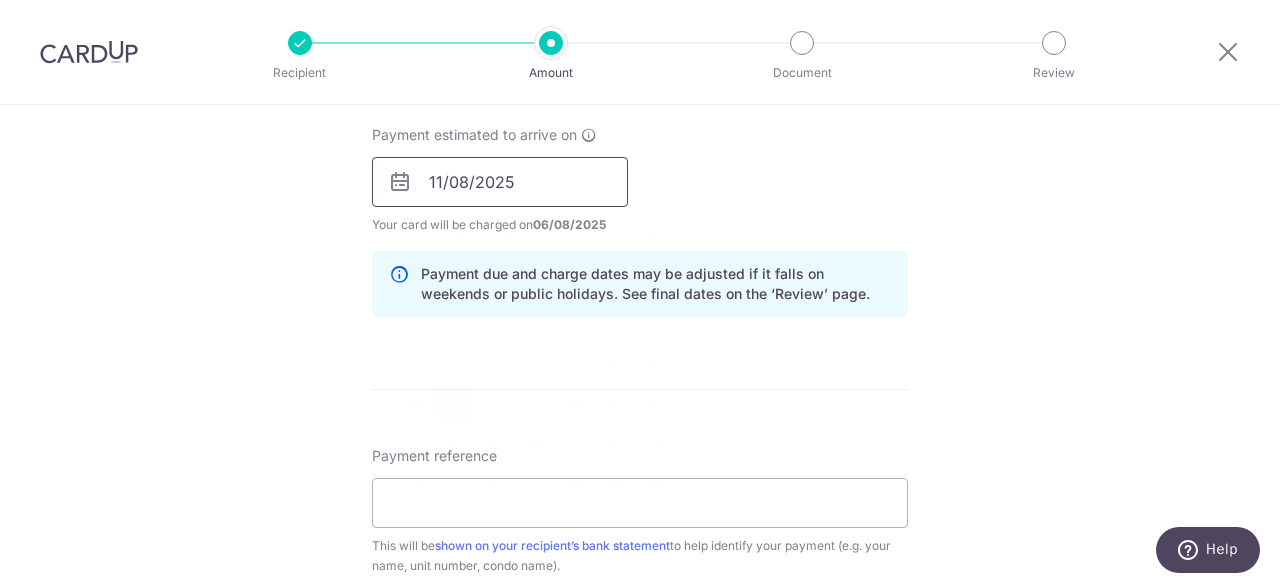 click on "11/08/2025" at bounding box center [500, 182] 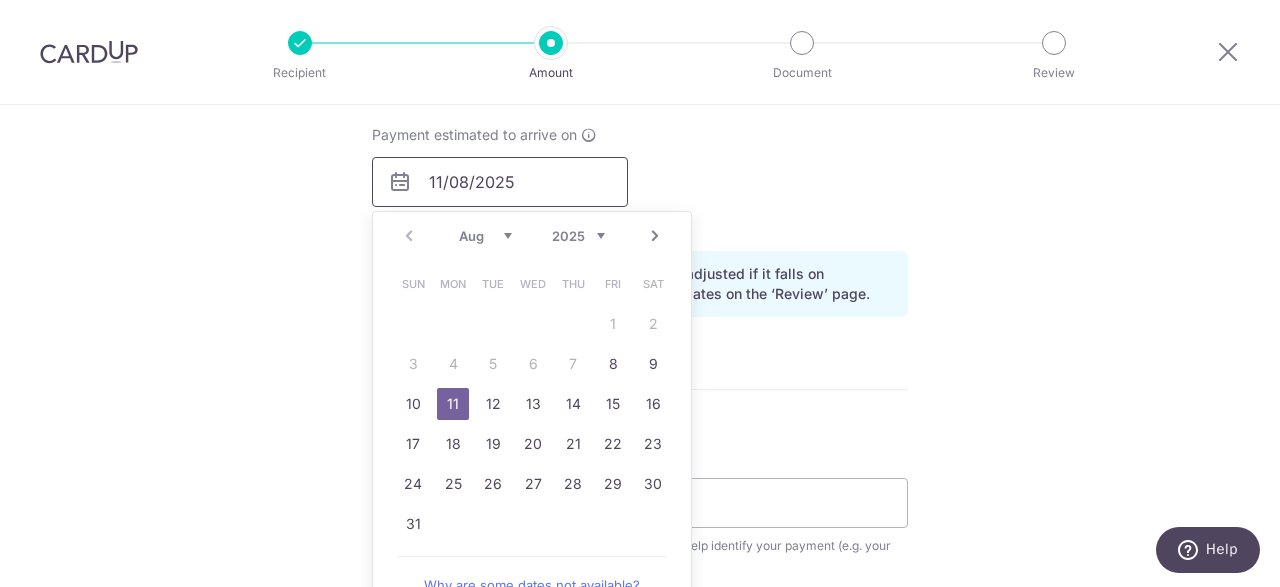 click on "11/08/2025" at bounding box center [500, 182] 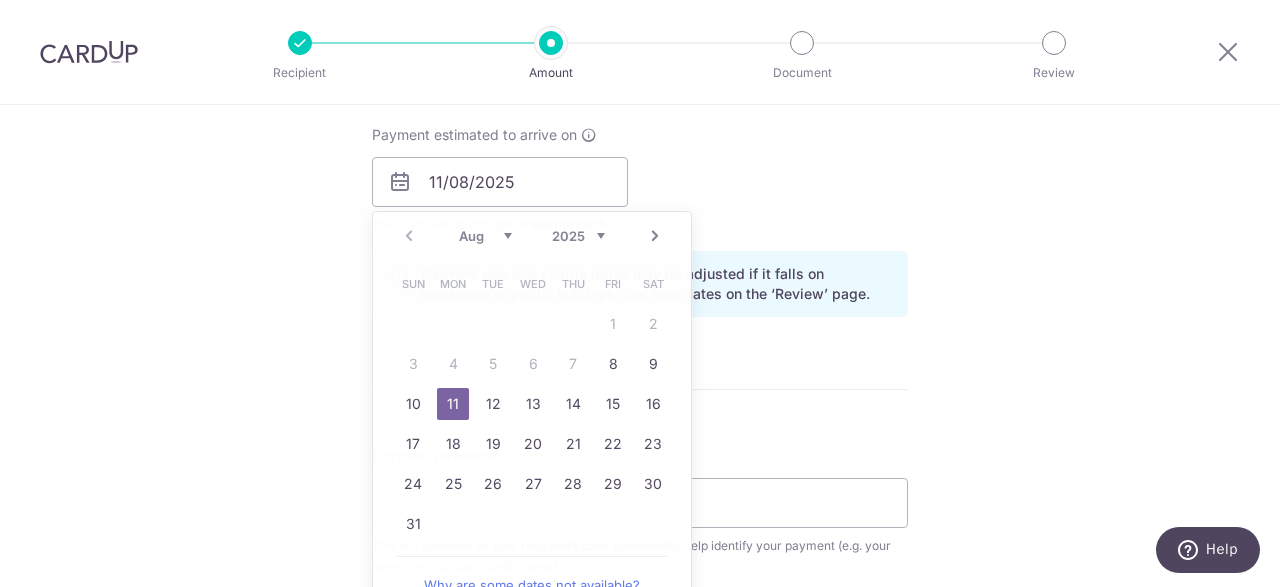 click on "Payment estimated to arrive on
11/08/2025
Prev Next Aug Sep Oct Nov Dec 2025 2026 2027 2028 2029 2030 2031 2032 2033 2034 2035 Sun Mon Tue Wed Thu Fri Sat           1 2 3 4 5 6 7 8 9 10 11 12 13 14 15 16 17 18 19 20 21 22 23 24 25 26 27 28 29 30 31             Why are some dates not available?
Your card will be charged on  06/08/2025  for the first payment
* If your payment is funded by  9:00am SGT on Wednesday 06/08/2025
06/08/2025
No. of Payments
14/10/2025" at bounding box center [640, 180] 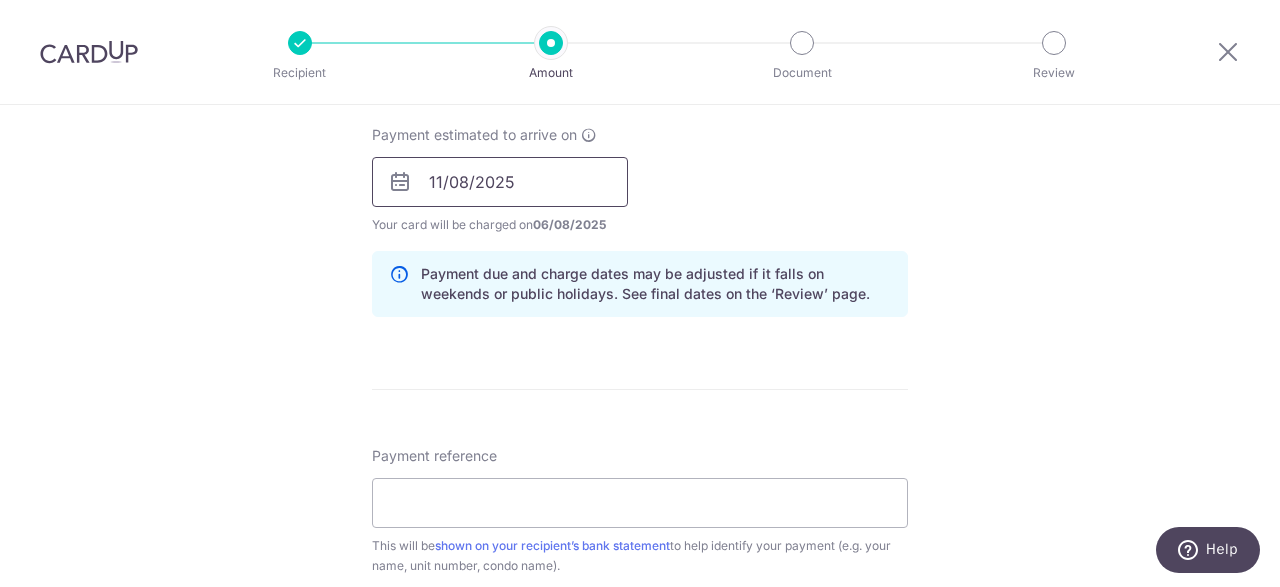 click on "11/08/2025" at bounding box center [500, 182] 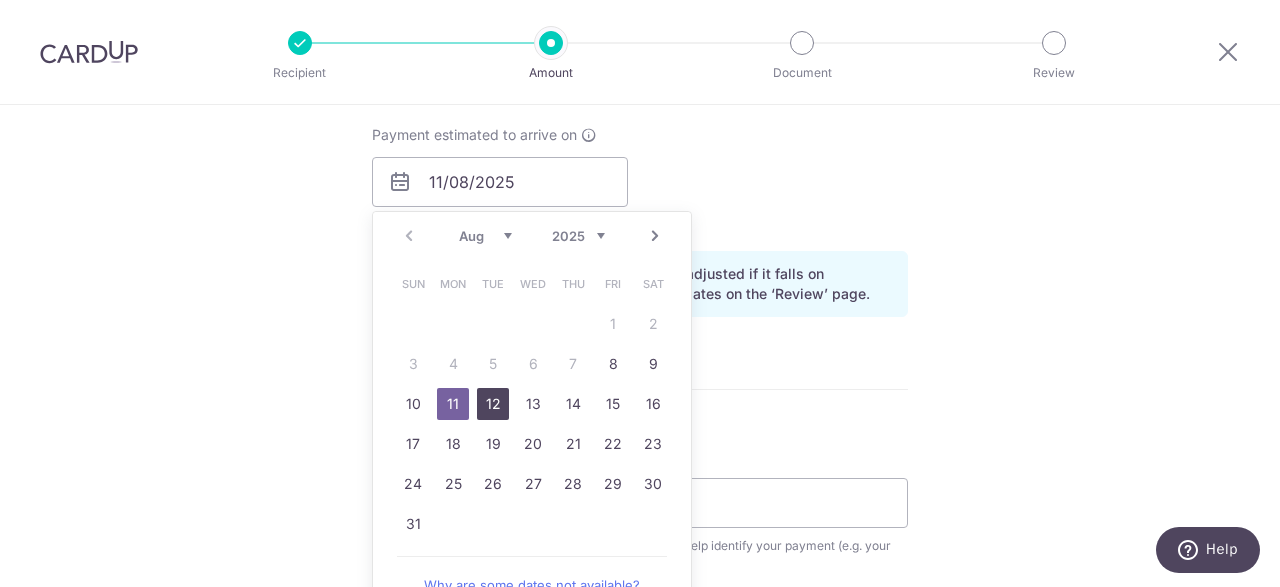 click on "12" at bounding box center (493, 404) 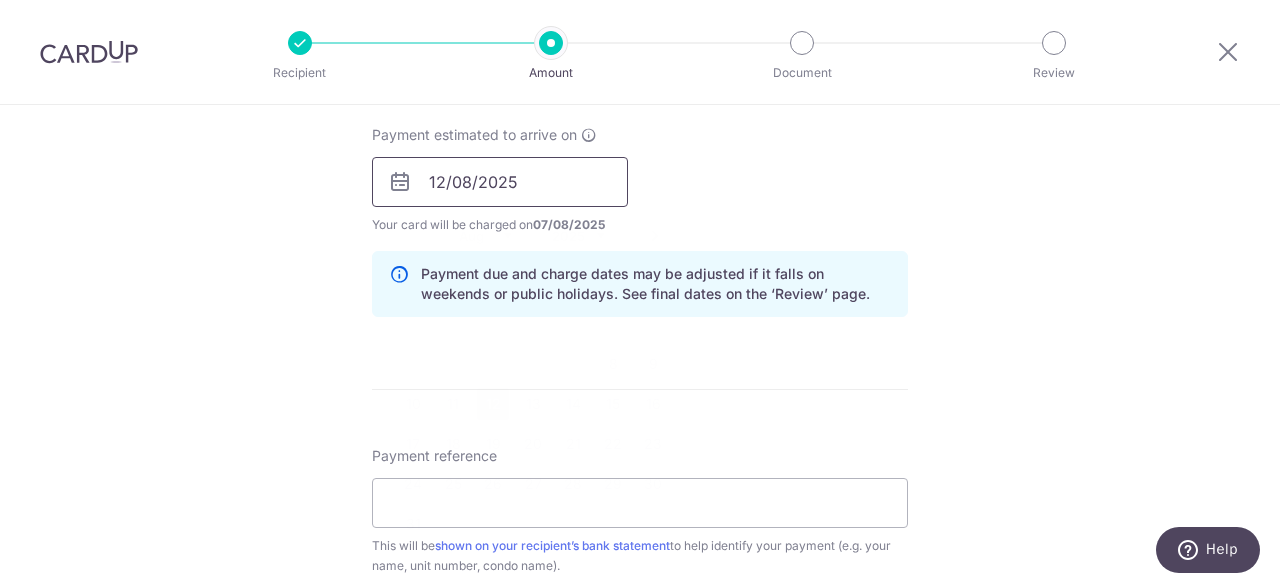 click on "12/08/2025" at bounding box center (500, 182) 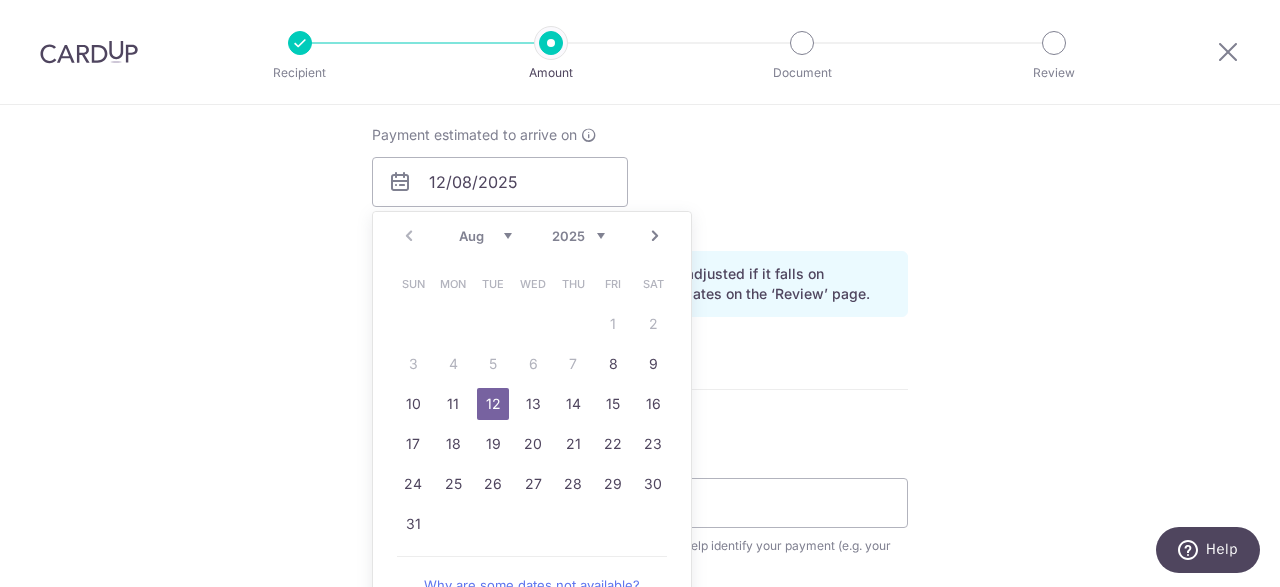 click on "12" at bounding box center [493, 404] 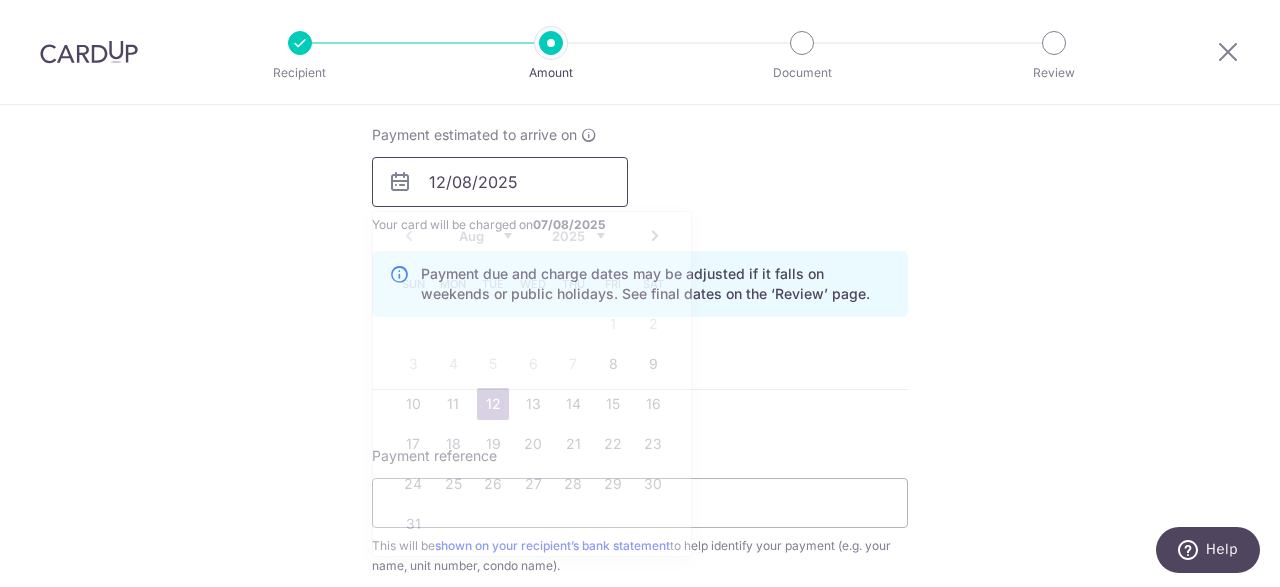 click on "12/08/2025" at bounding box center [500, 182] 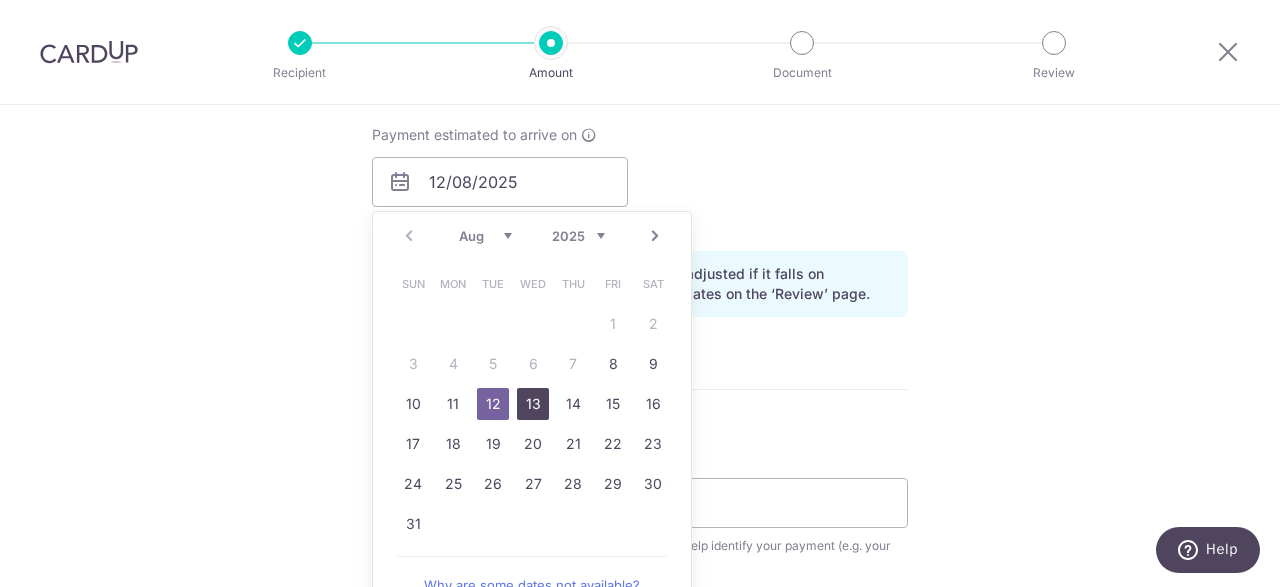click on "13" at bounding box center (533, 404) 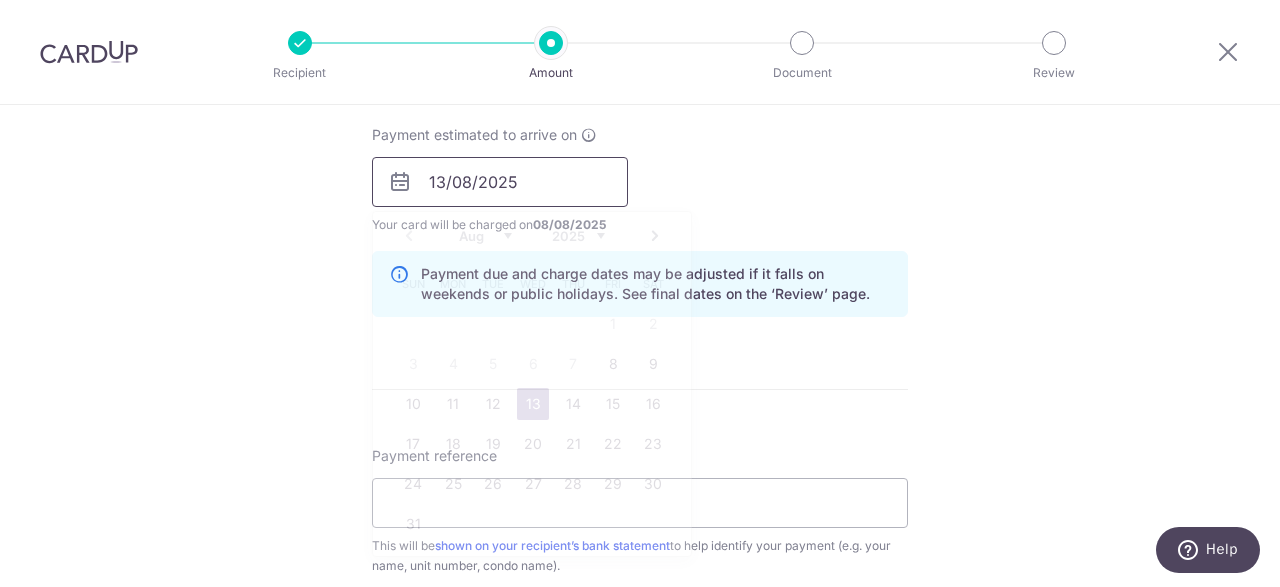 click on "13/08/2025" at bounding box center [500, 182] 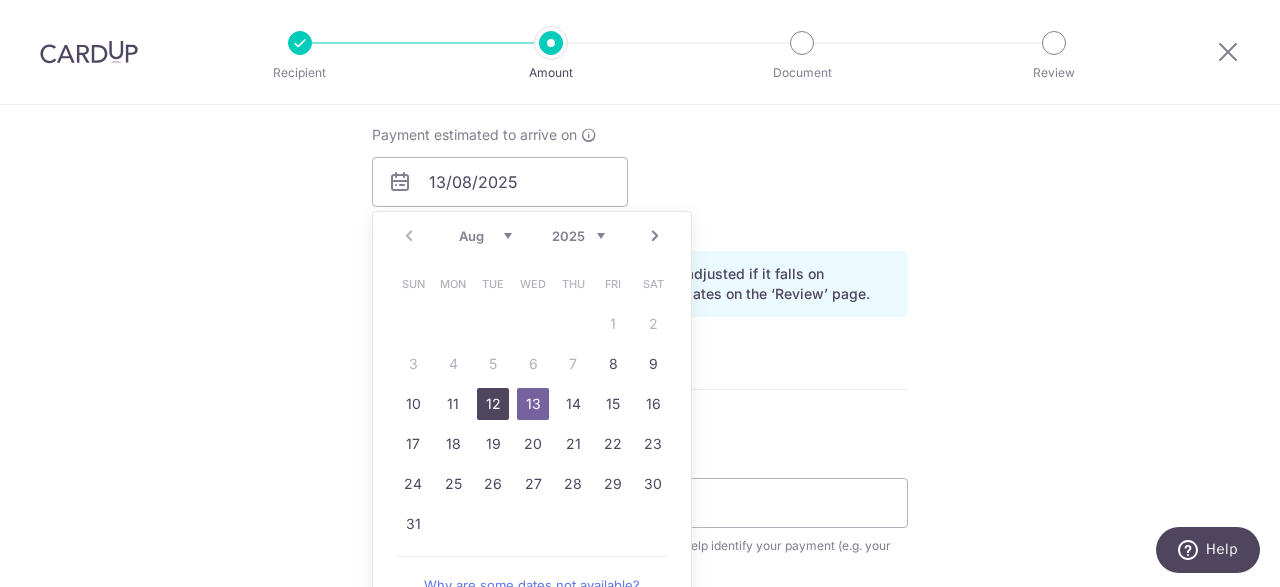 click on "12" at bounding box center (493, 404) 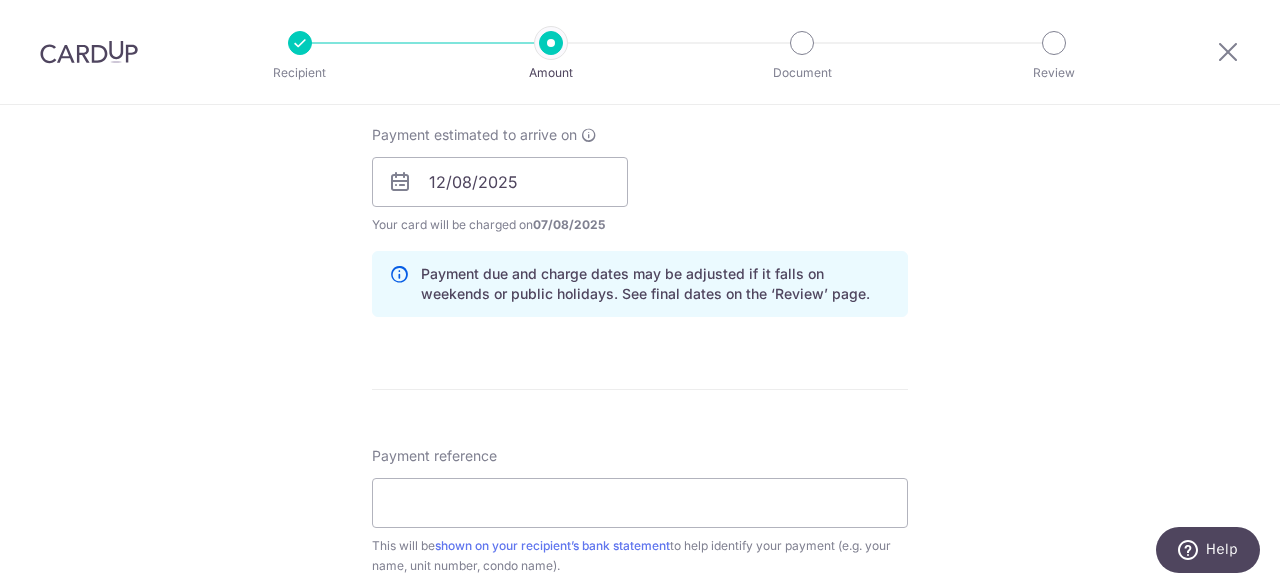 scroll, scrollTop: 1100, scrollLeft: 0, axis: vertical 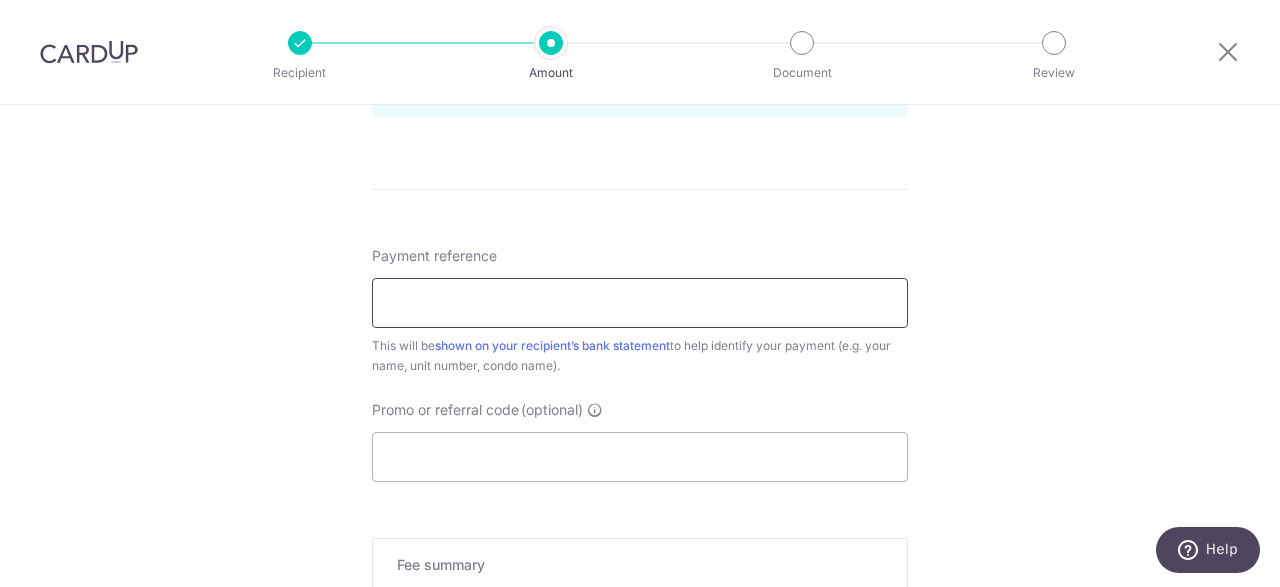 click on "Payment reference" at bounding box center (640, 303) 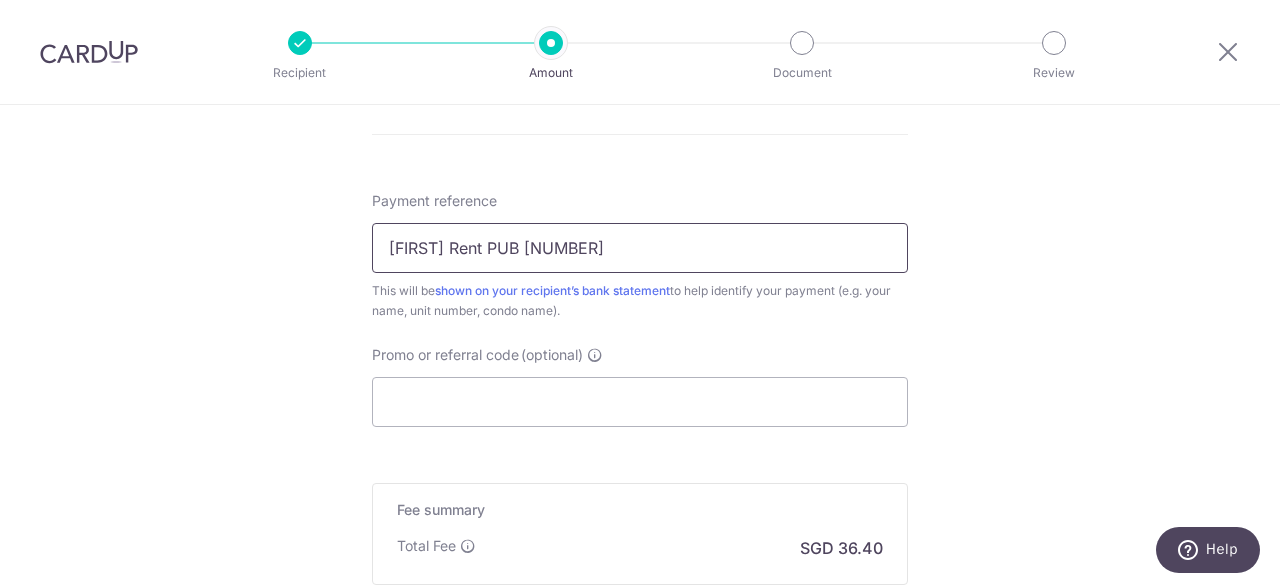 scroll, scrollTop: 1200, scrollLeft: 0, axis: vertical 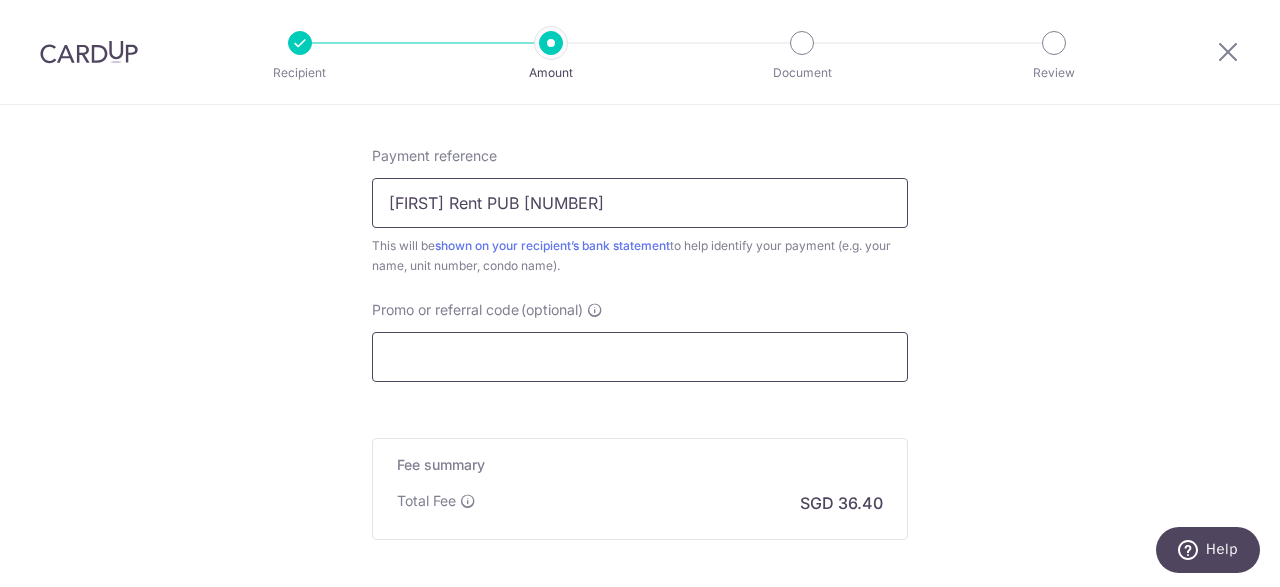 type on "[FIRST] [GENERAL_TERM] [GENERAL_TERM]" 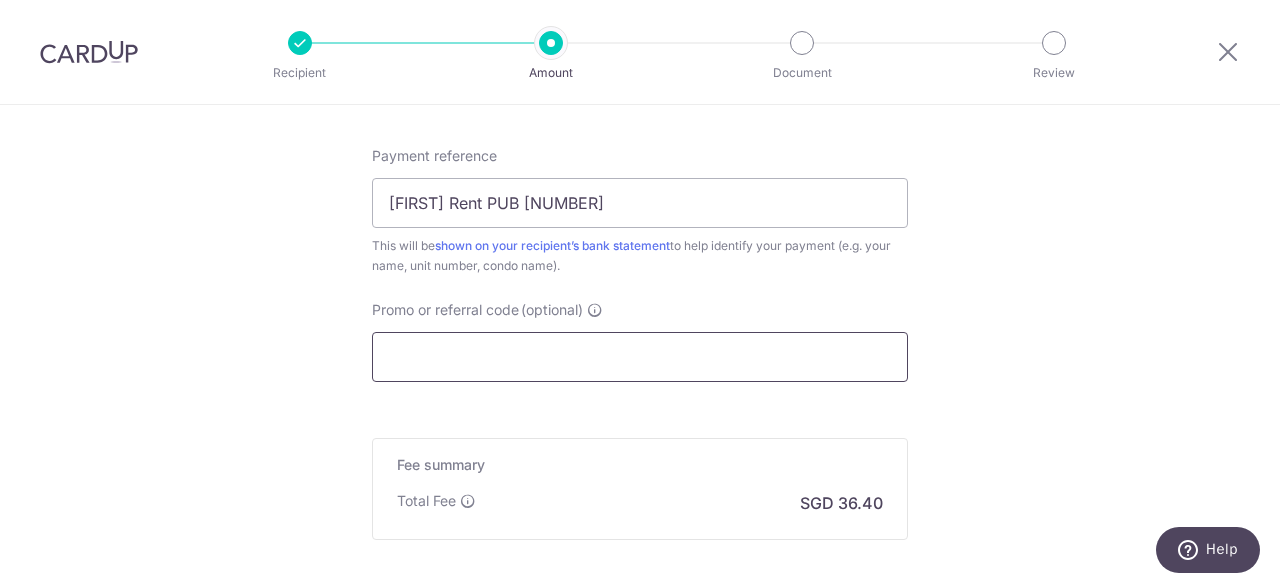 click on "Promo or referral code
(optional)" at bounding box center [640, 357] 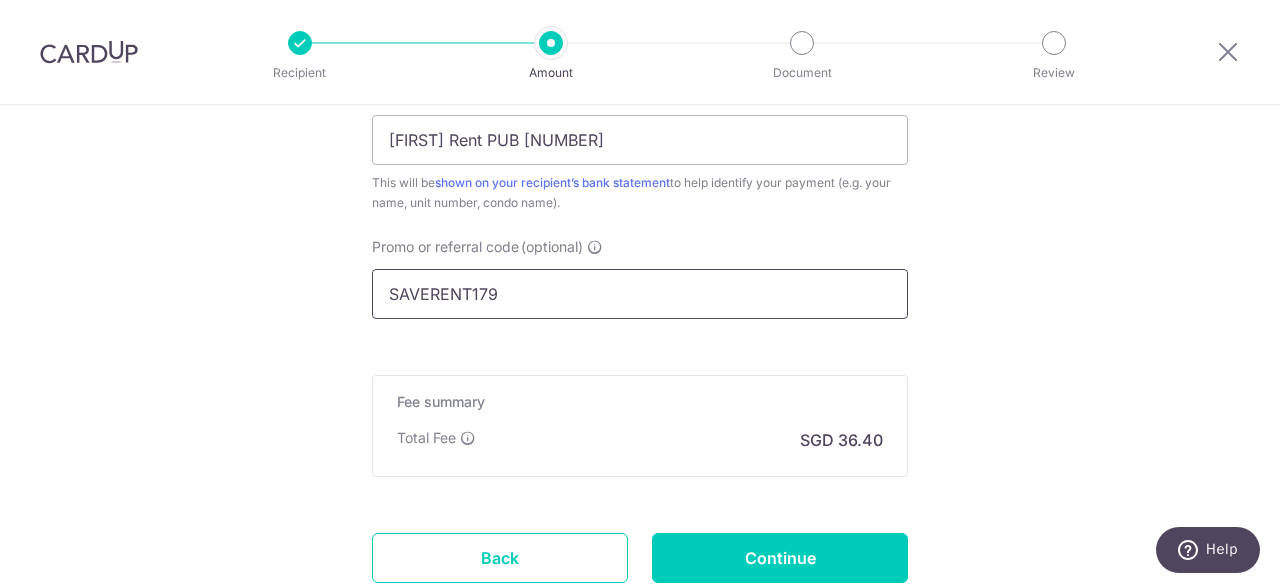 scroll, scrollTop: 1300, scrollLeft: 0, axis: vertical 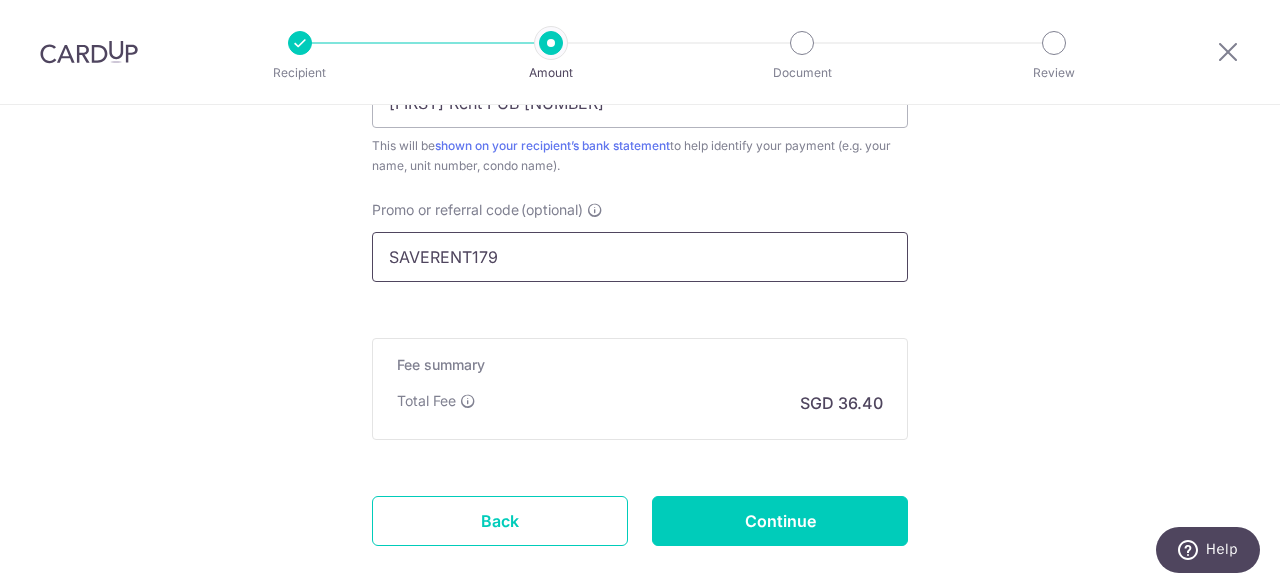type on "SAVERENT179" 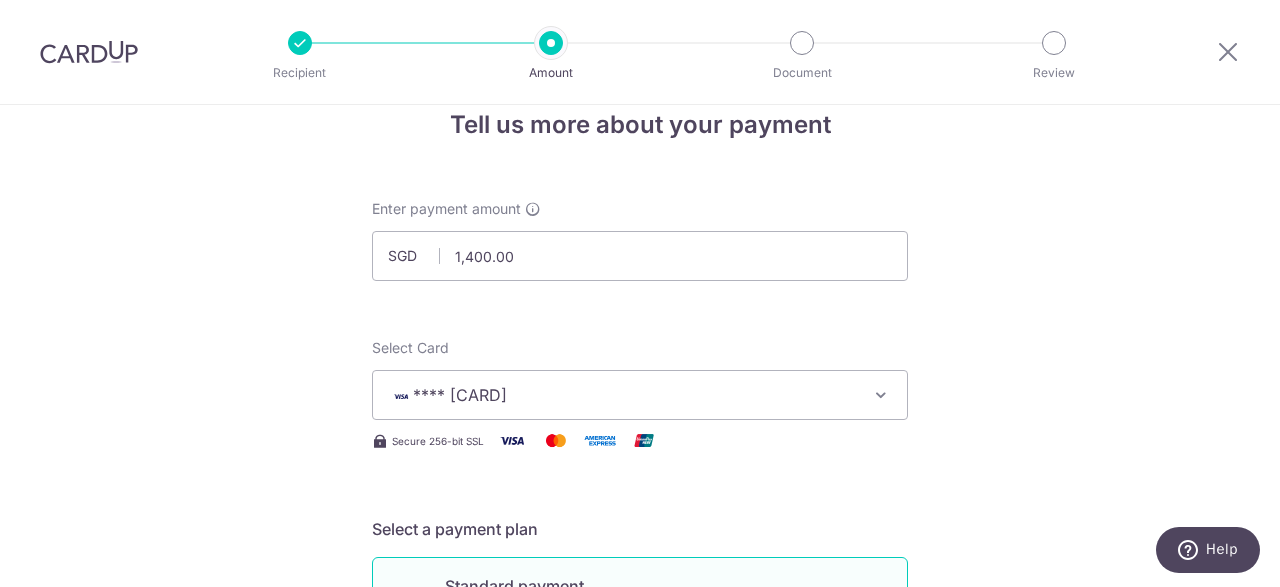 scroll, scrollTop: 0, scrollLeft: 0, axis: both 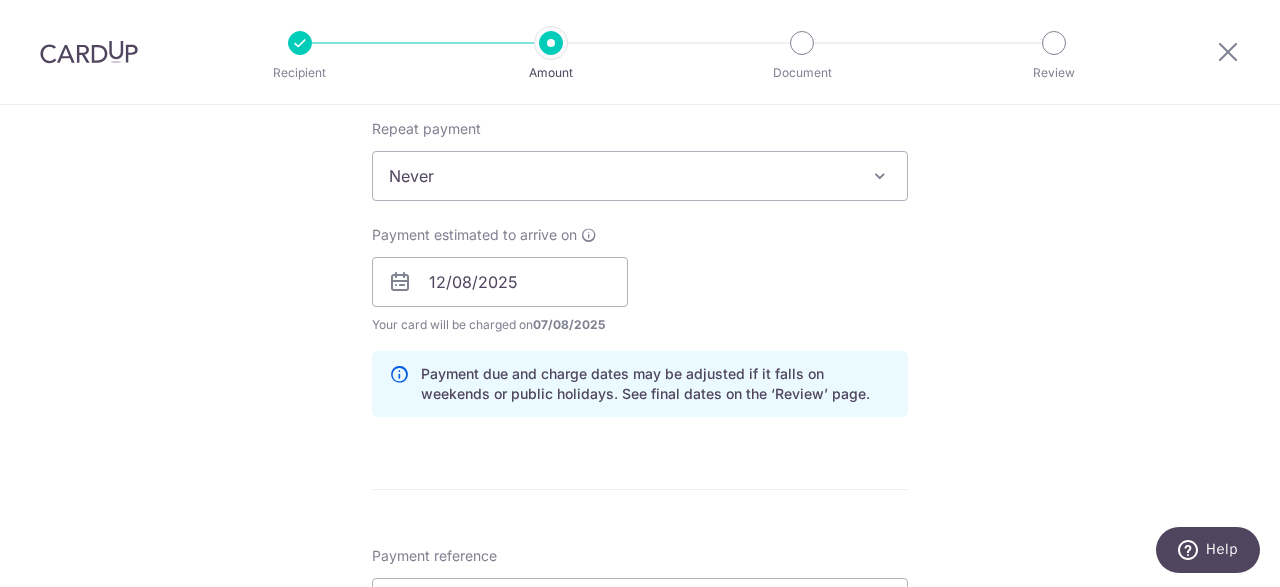 click on "Tell us more about your payment
Enter payment amount
SGD
1,400.00
1400.00
Select Card
**** 7744
Add credit card
Your Cards
**** 7744
**** 1006
**** 1004
**** 1005
**** 5506
Secure 256-bit SSL
Text
New card details" at bounding box center [640, 250] 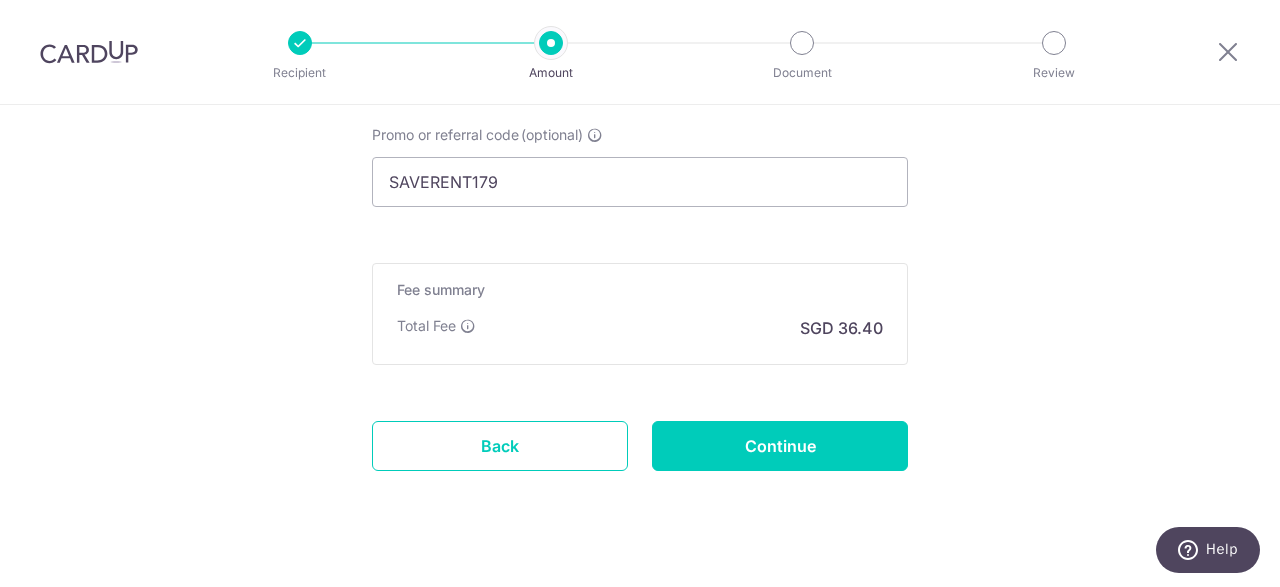 scroll, scrollTop: 1404, scrollLeft: 0, axis: vertical 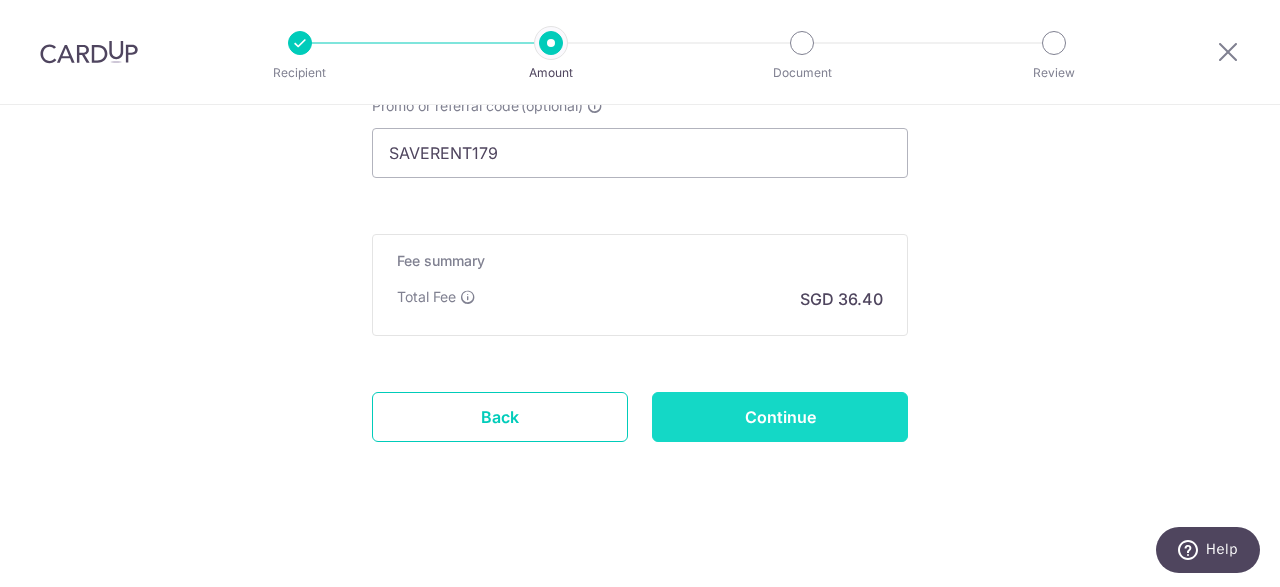 click on "Continue" at bounding box center [780, 417] 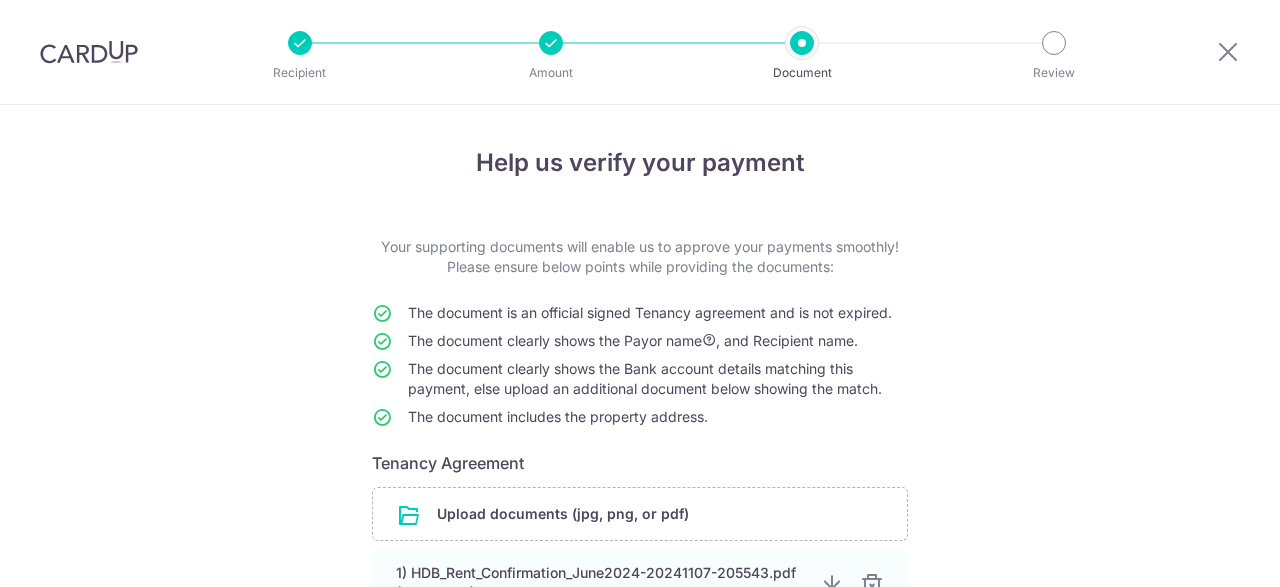 scroll, scrollTop: 0, scrollLeft: 0, axis: both 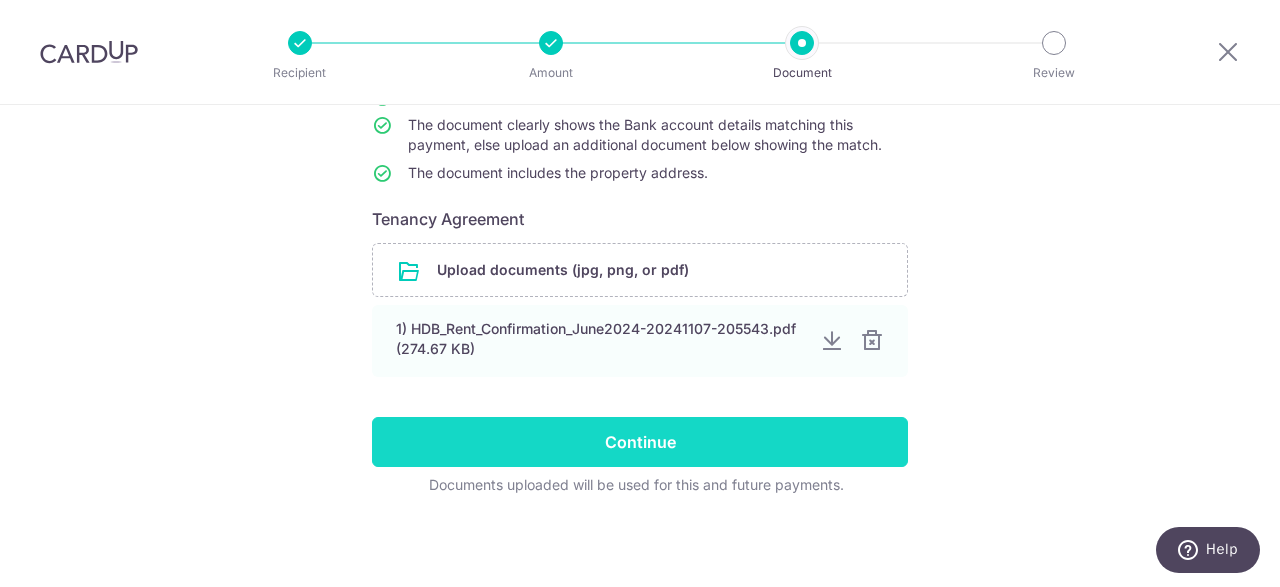 click on "Continue" at bounding box center (640, 442) 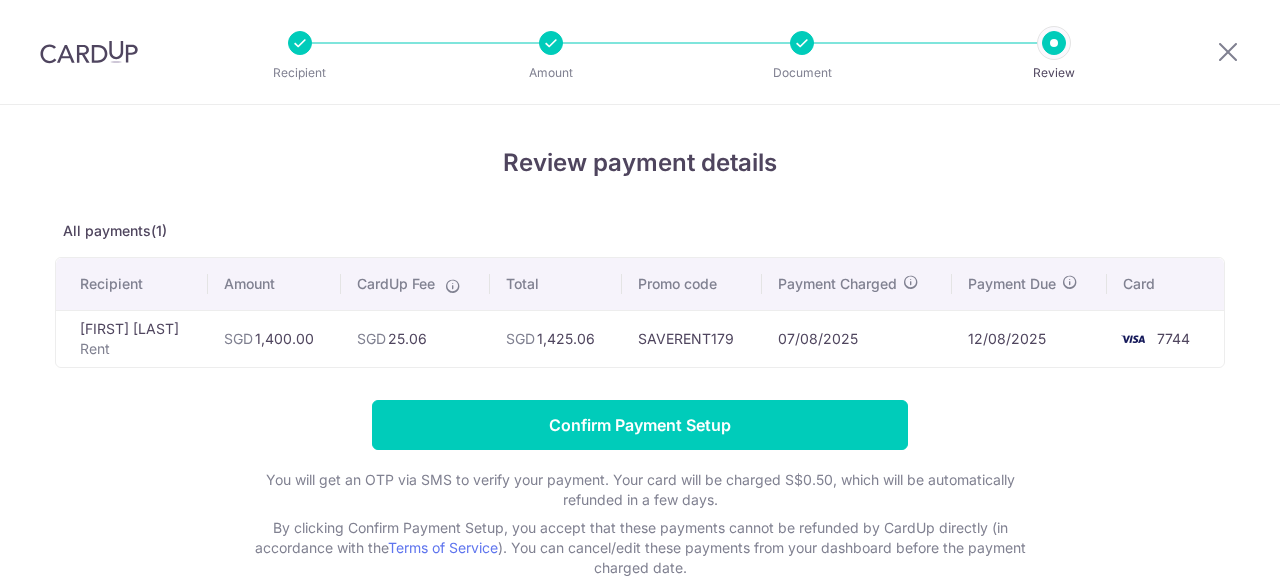scroll, scrollTop: 0, scrollLeft: 0, axis: both 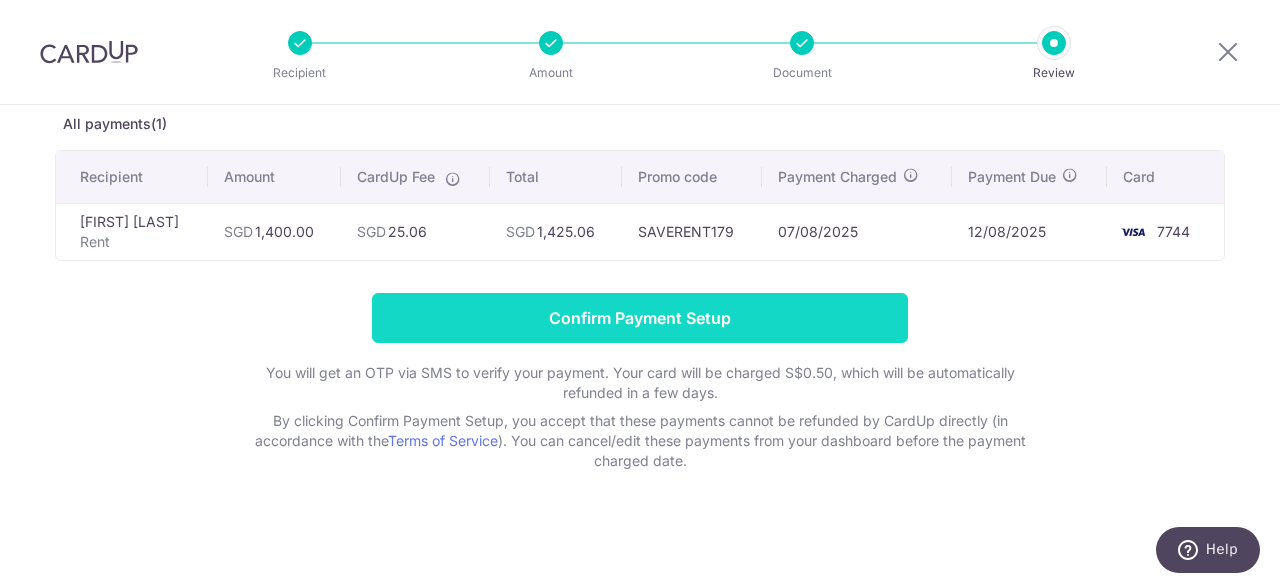 click on "Confirm Payment Setup" at bounding box center (640, 318) 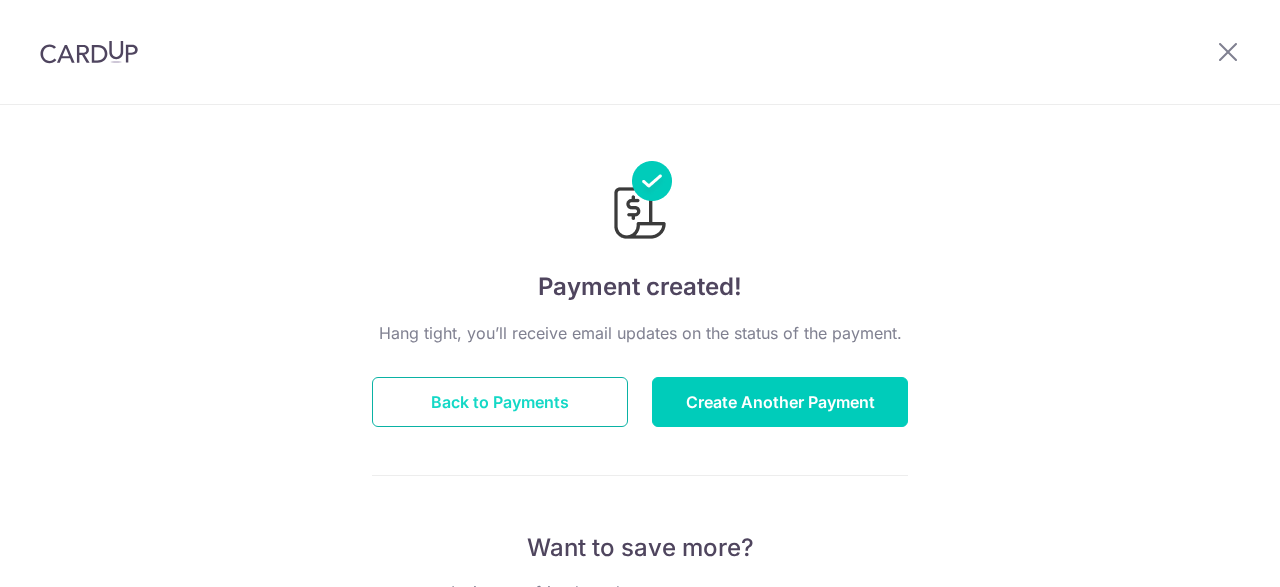 scroll, scrollTop: 0, scrollLeft: 0, axis: both 